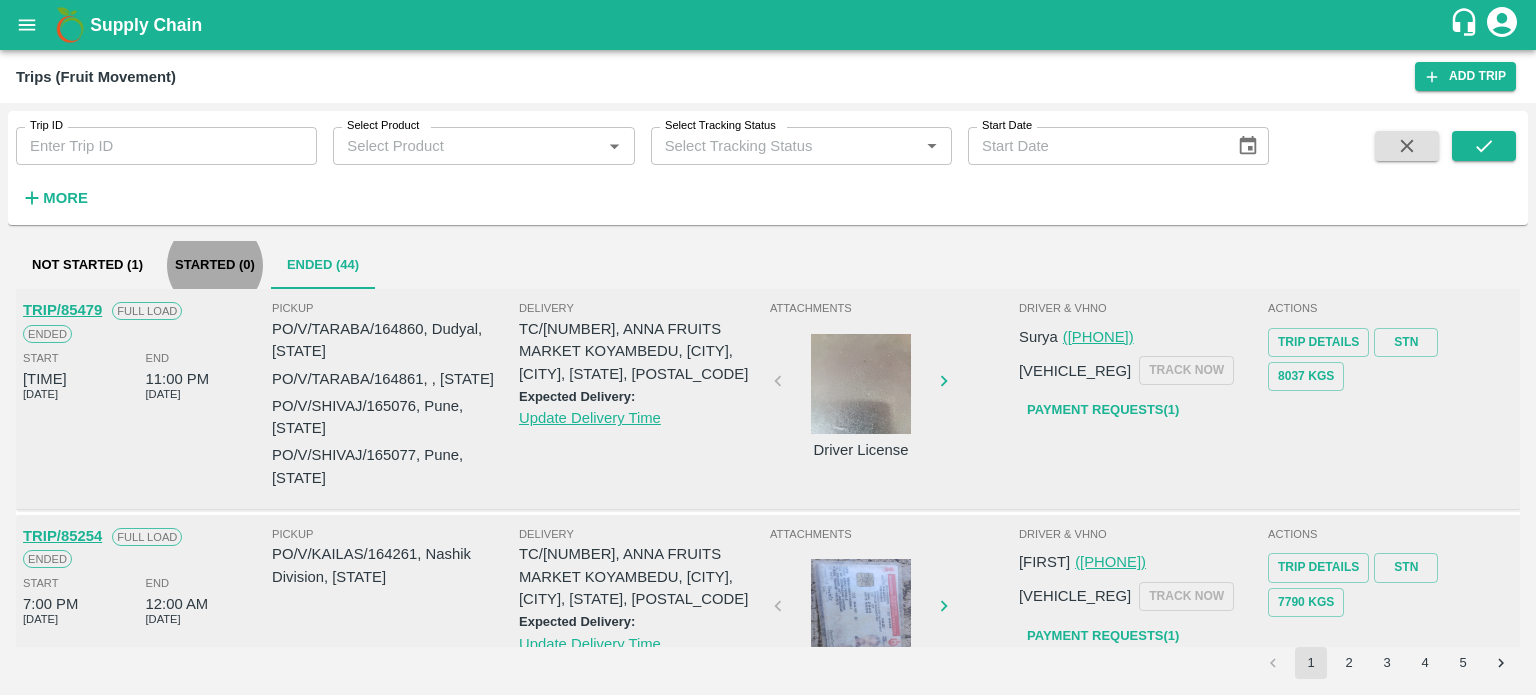 scroll, scrollTop: 0, scrollLeft: 0, axis: both 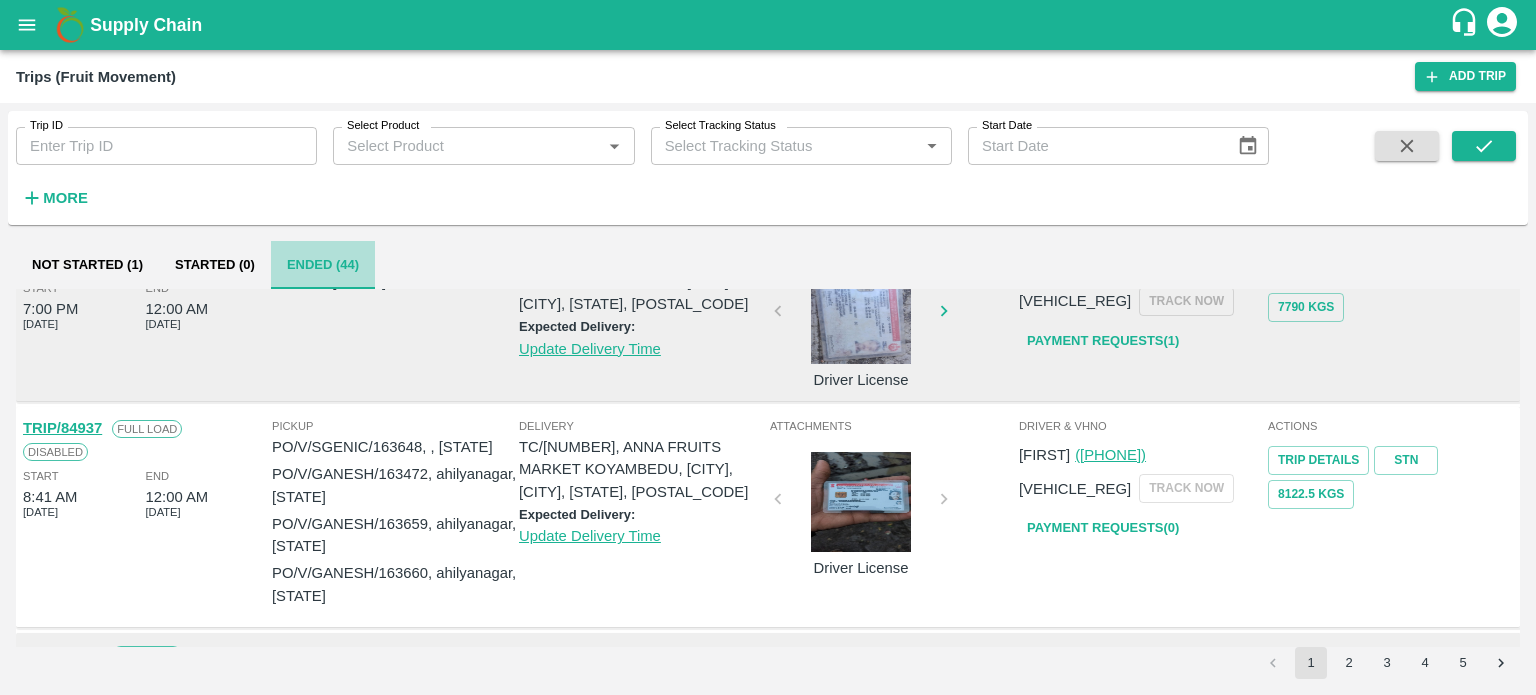 click on "Ended (44)" at bounding box center [323, 265] 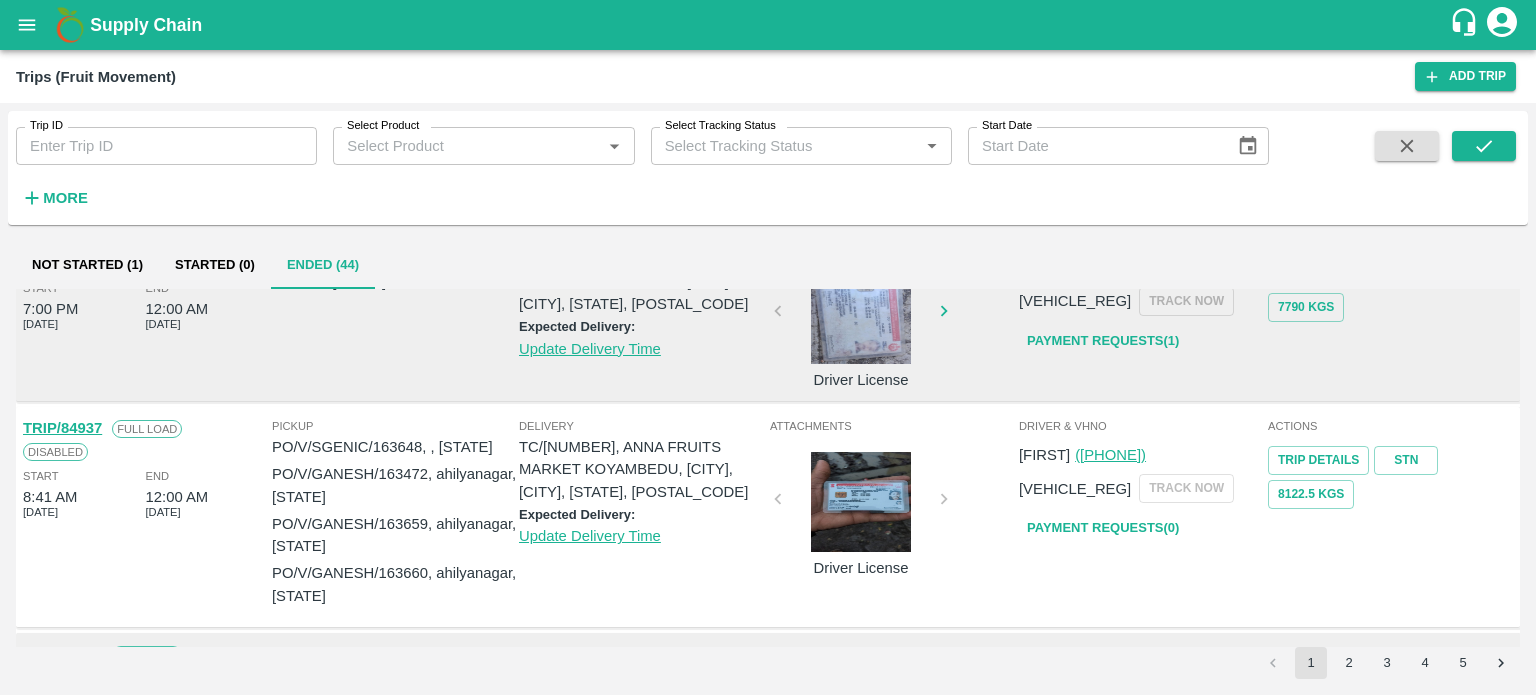 type 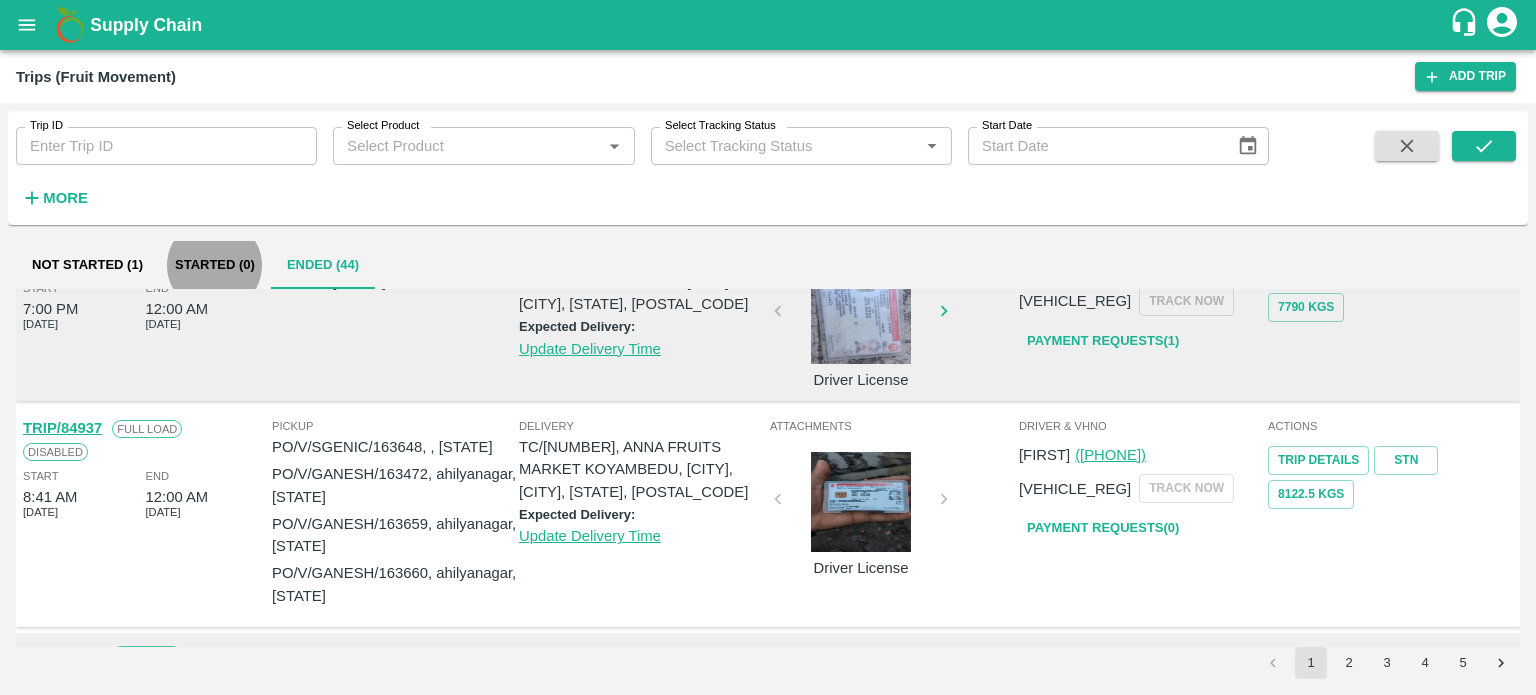 type 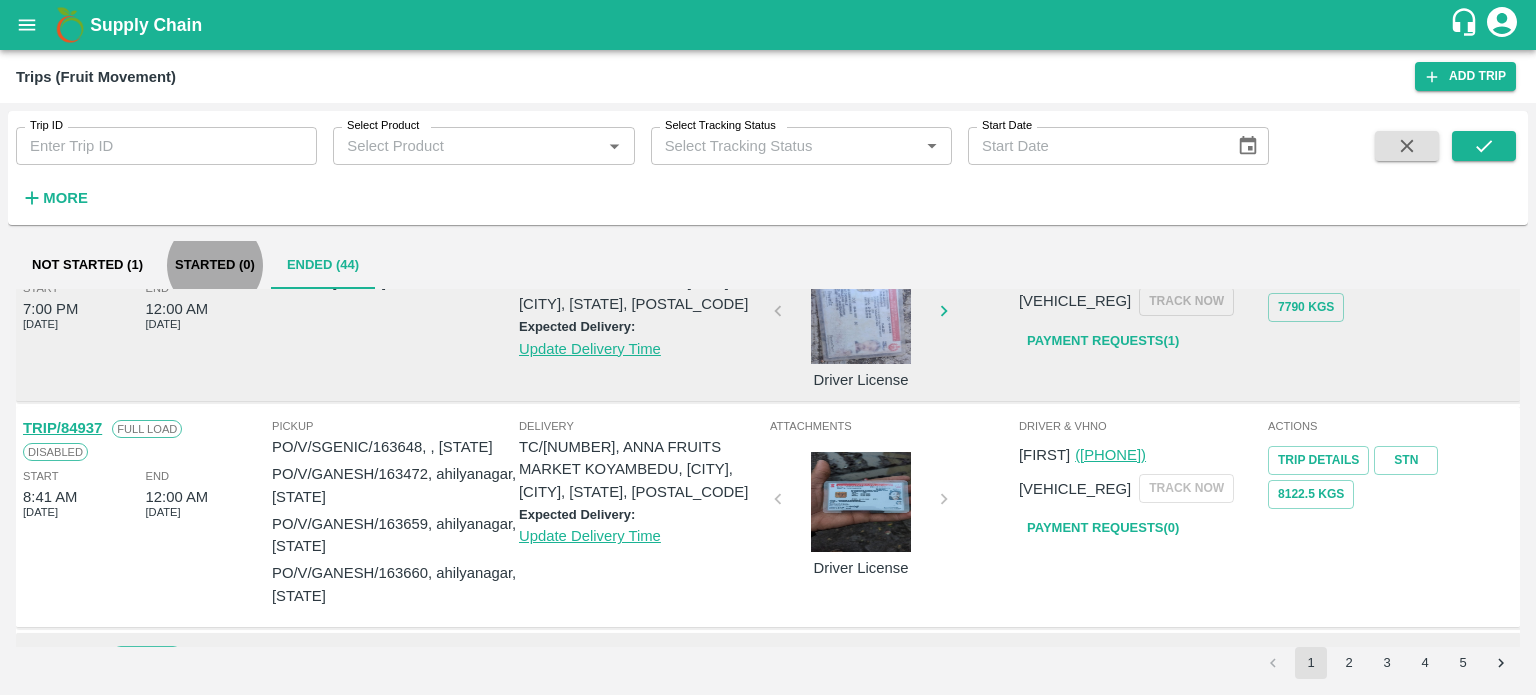 type 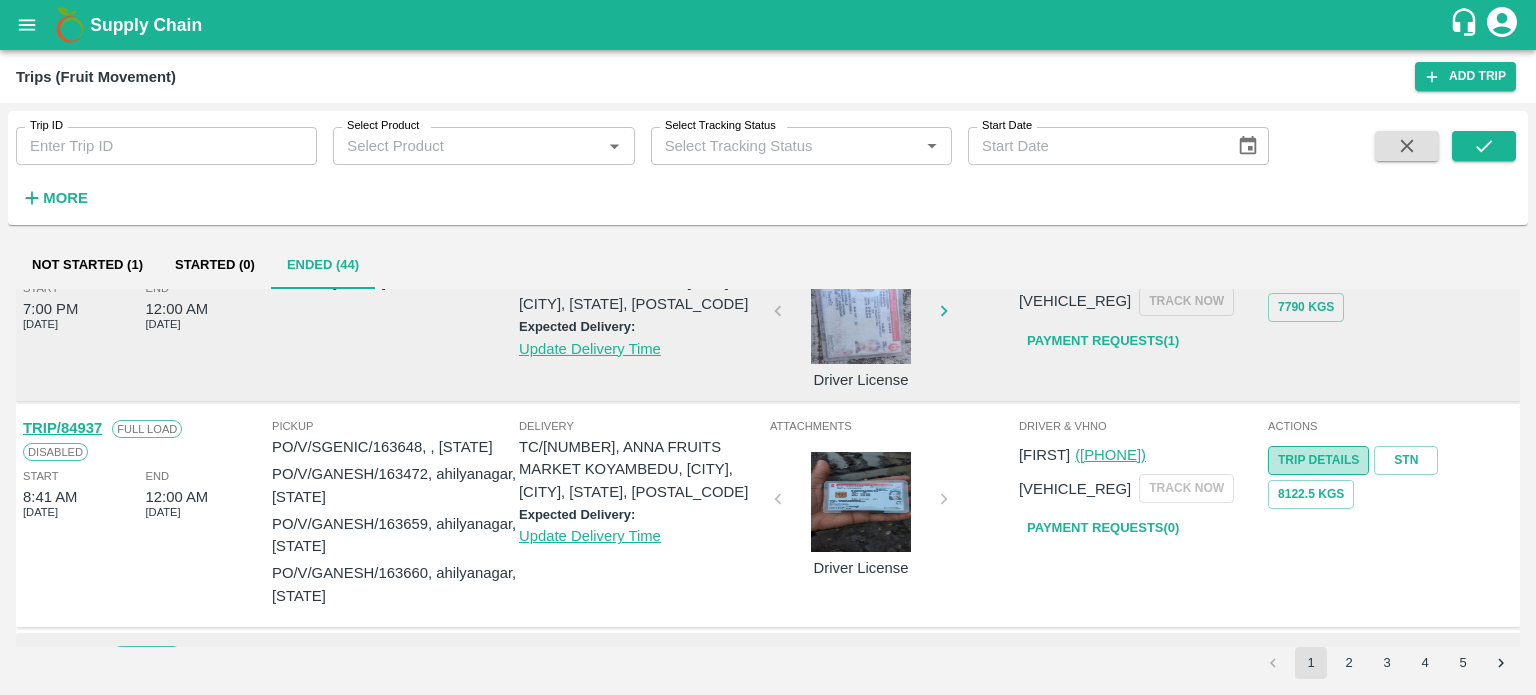 click on "Trip Details" at bounding box center [1318, 460] 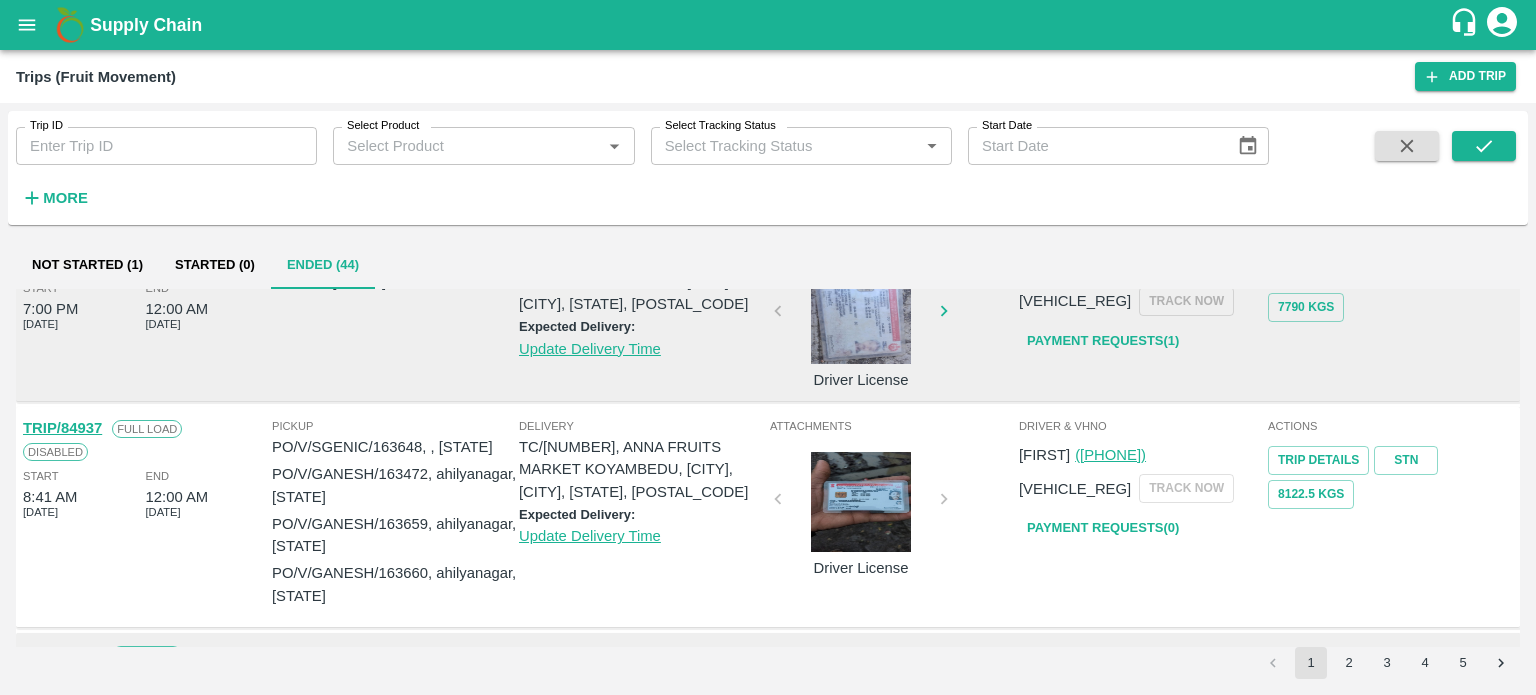 click on "TRIP/84937" at bounding box center (62, 428) 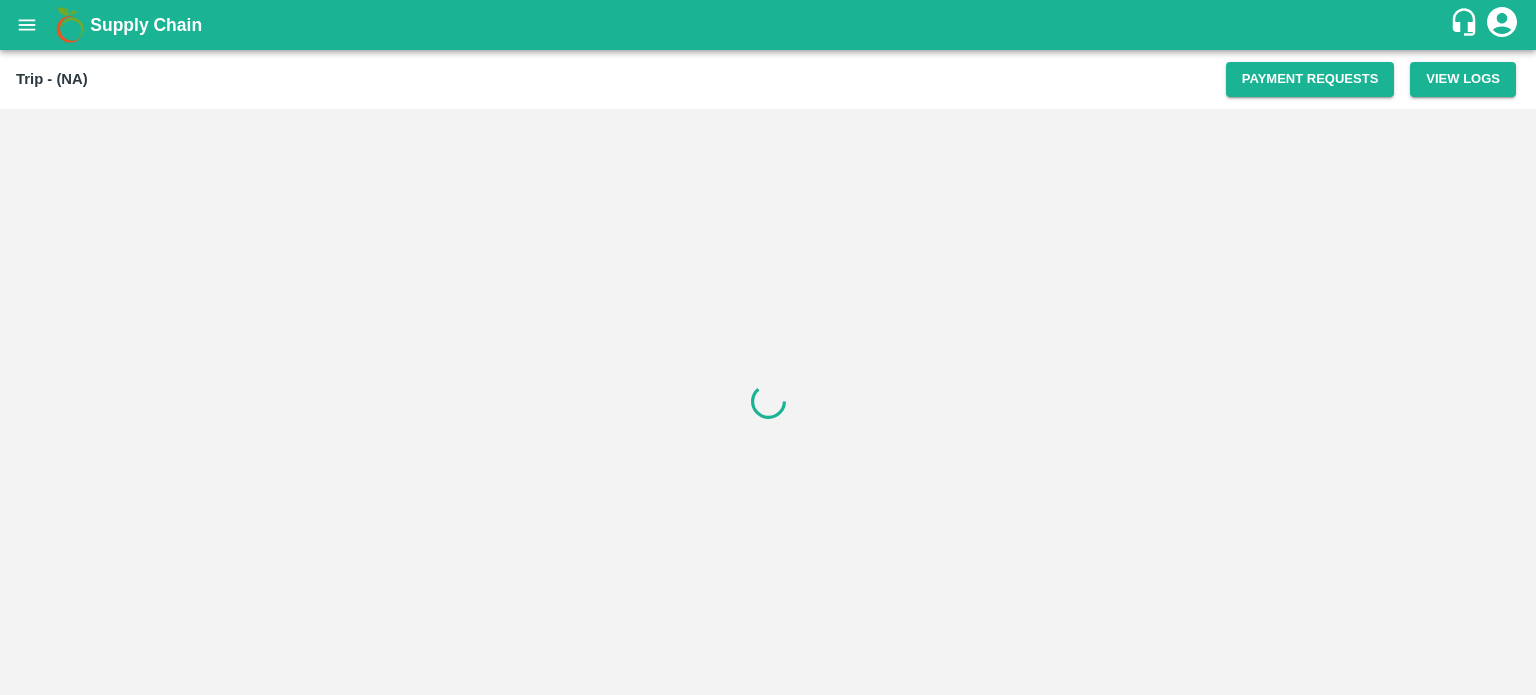 scroll, scrollTop: 0, scrollLeft: 0, axis: both 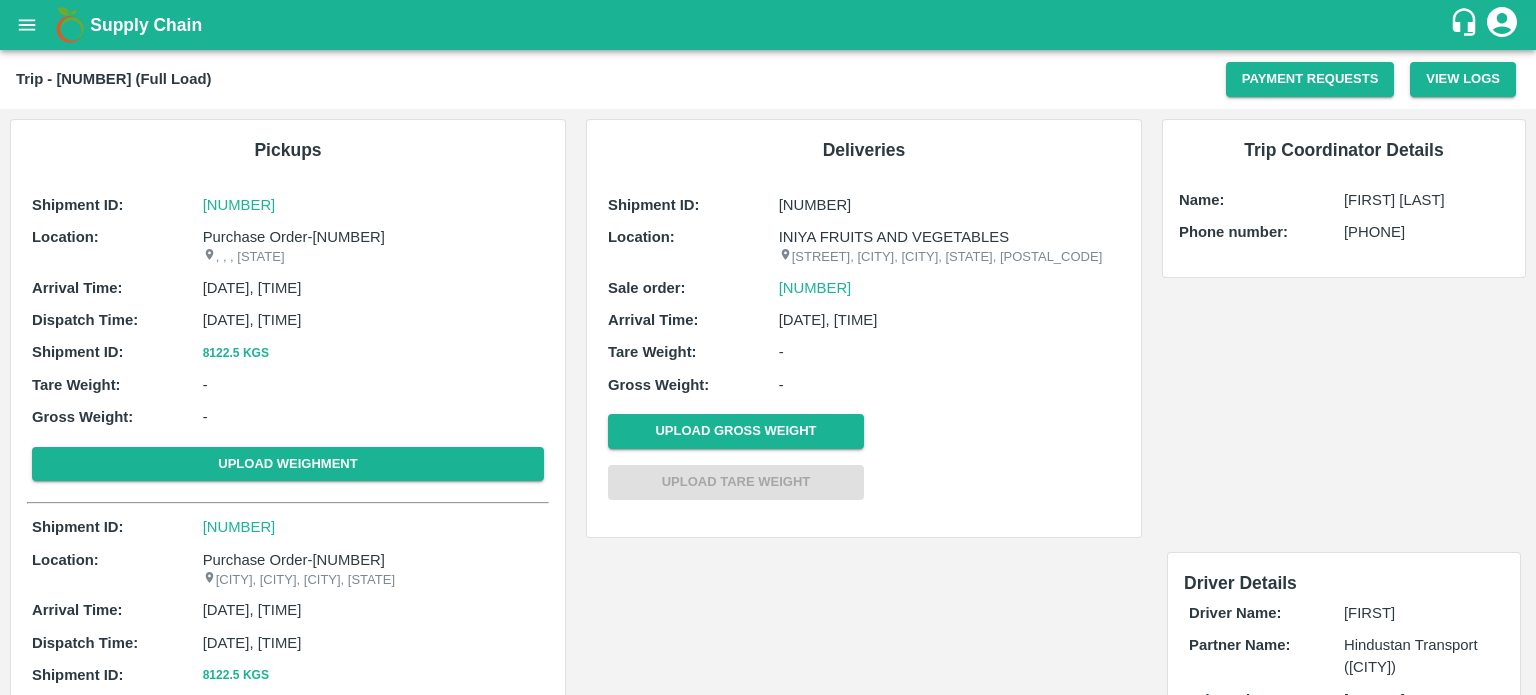 click on "Supply Chain" at bounding box center [768, 25] 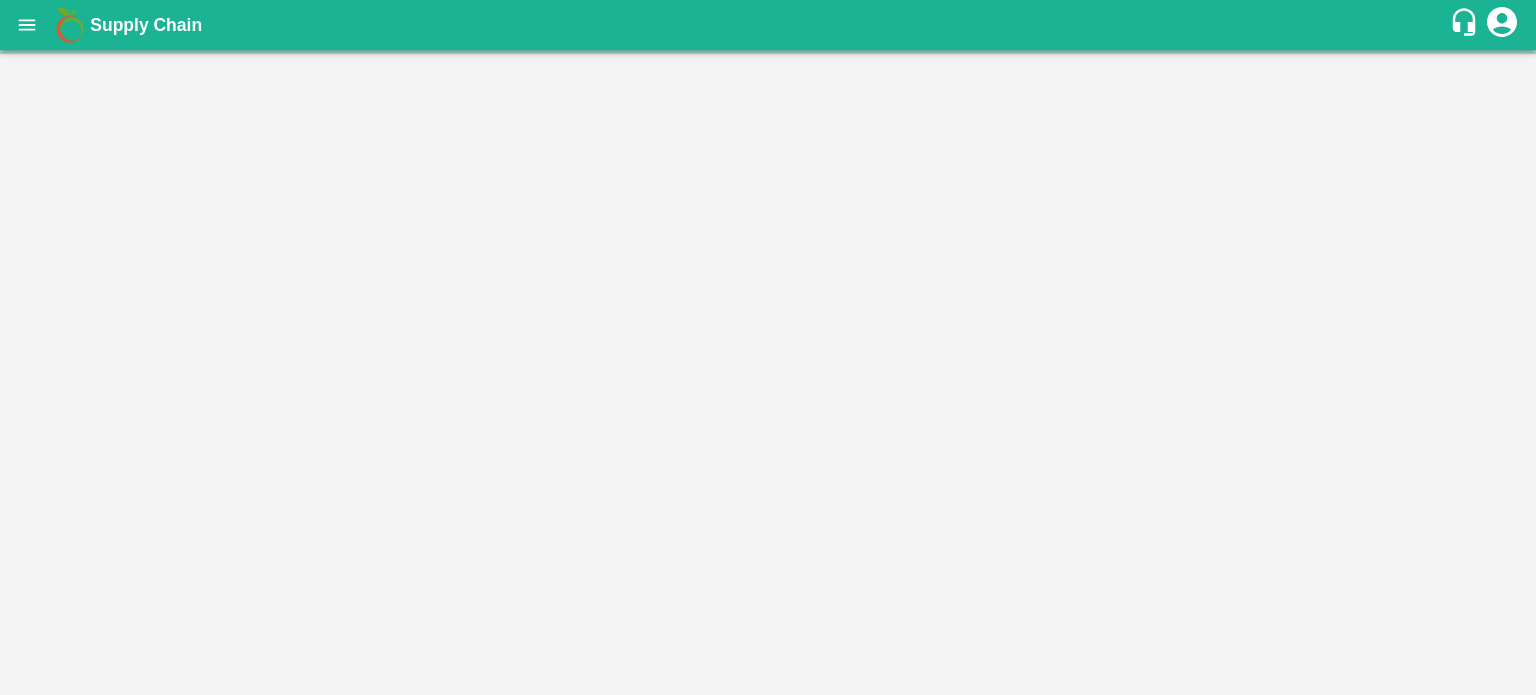 scroll, scrollTop: 0, scrollLeft: 0, axis: both 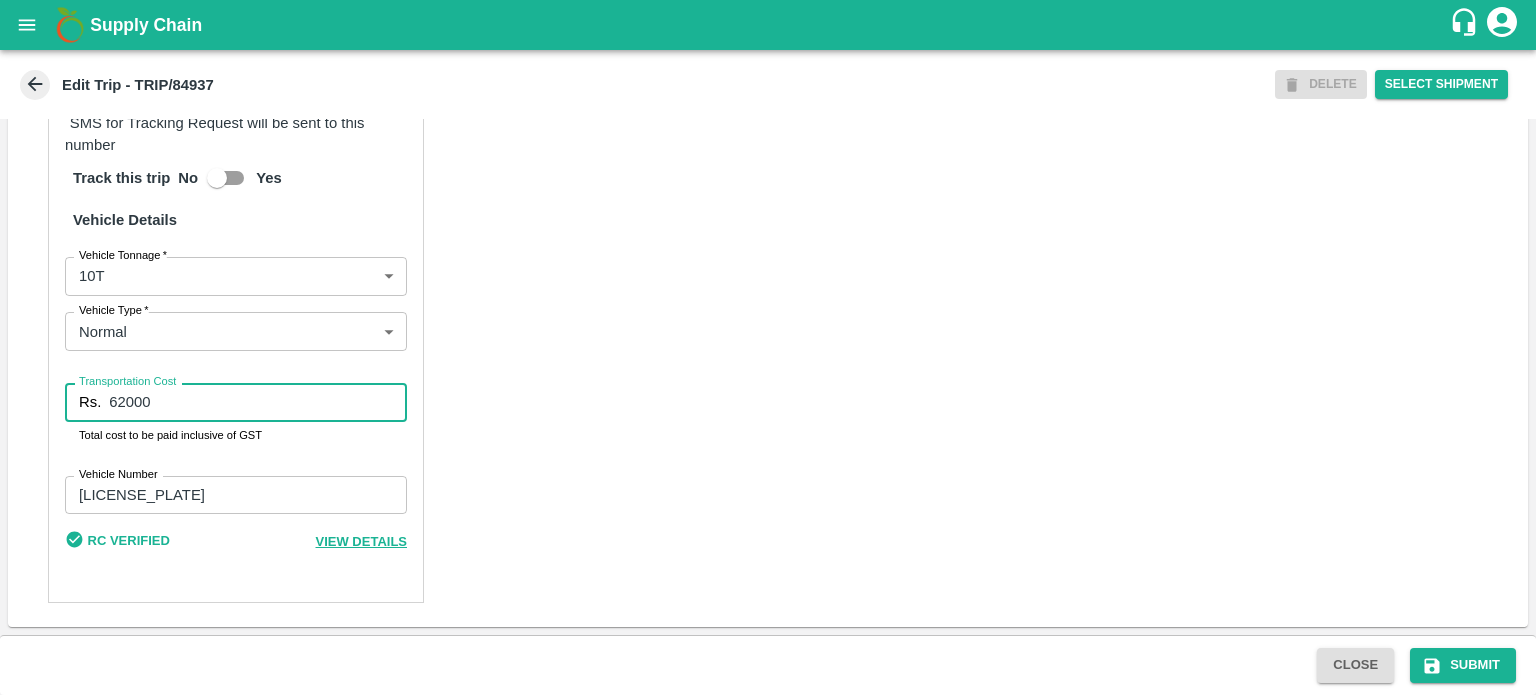 click on "62000" at bounding box center [258, 402] 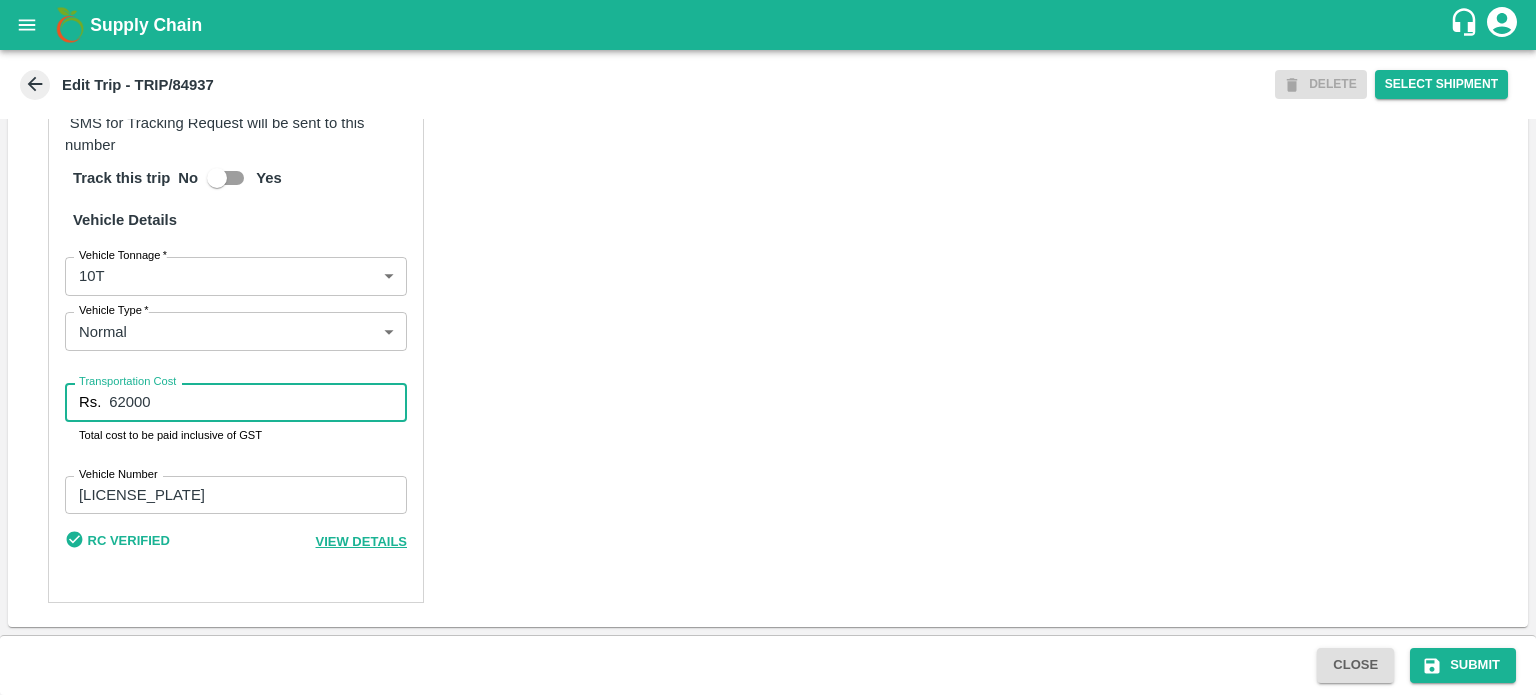 click on "62000" at bounding box center (258, 402) 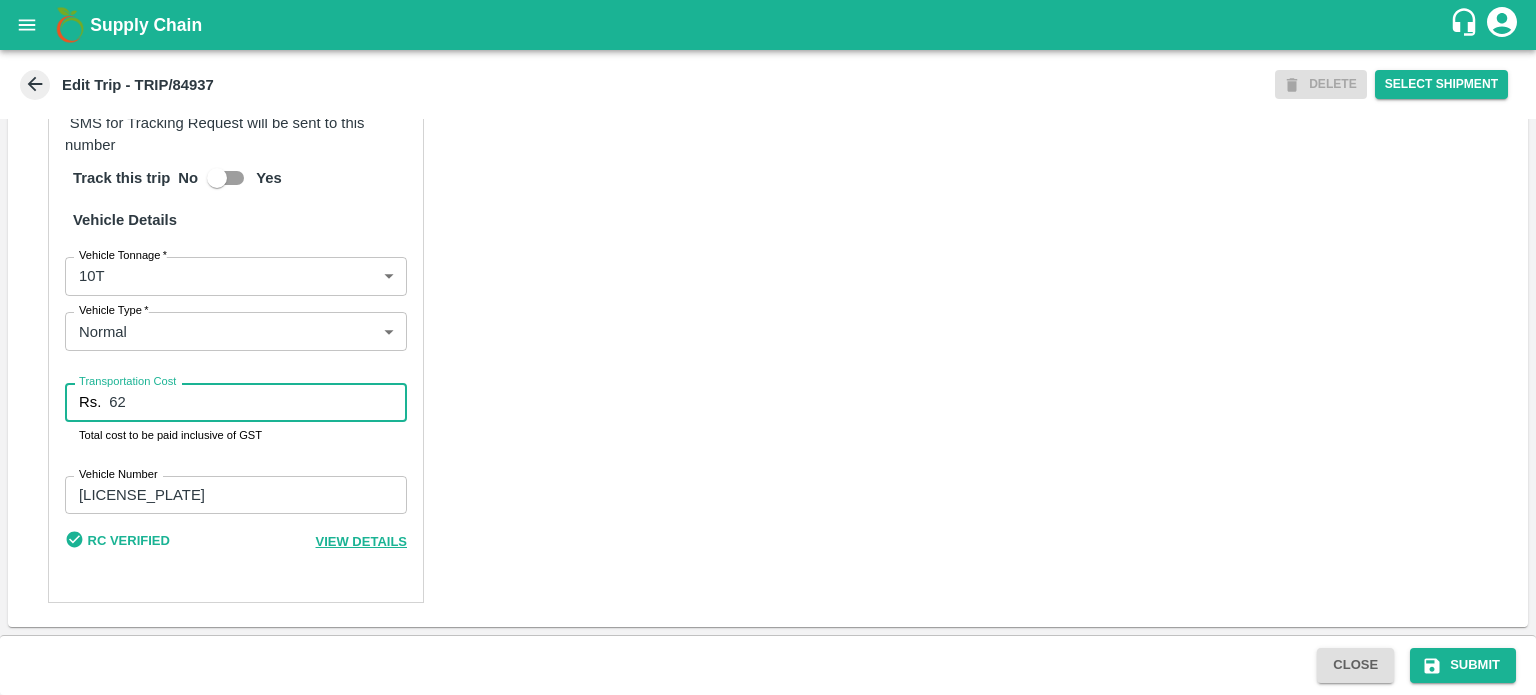 type on "6" 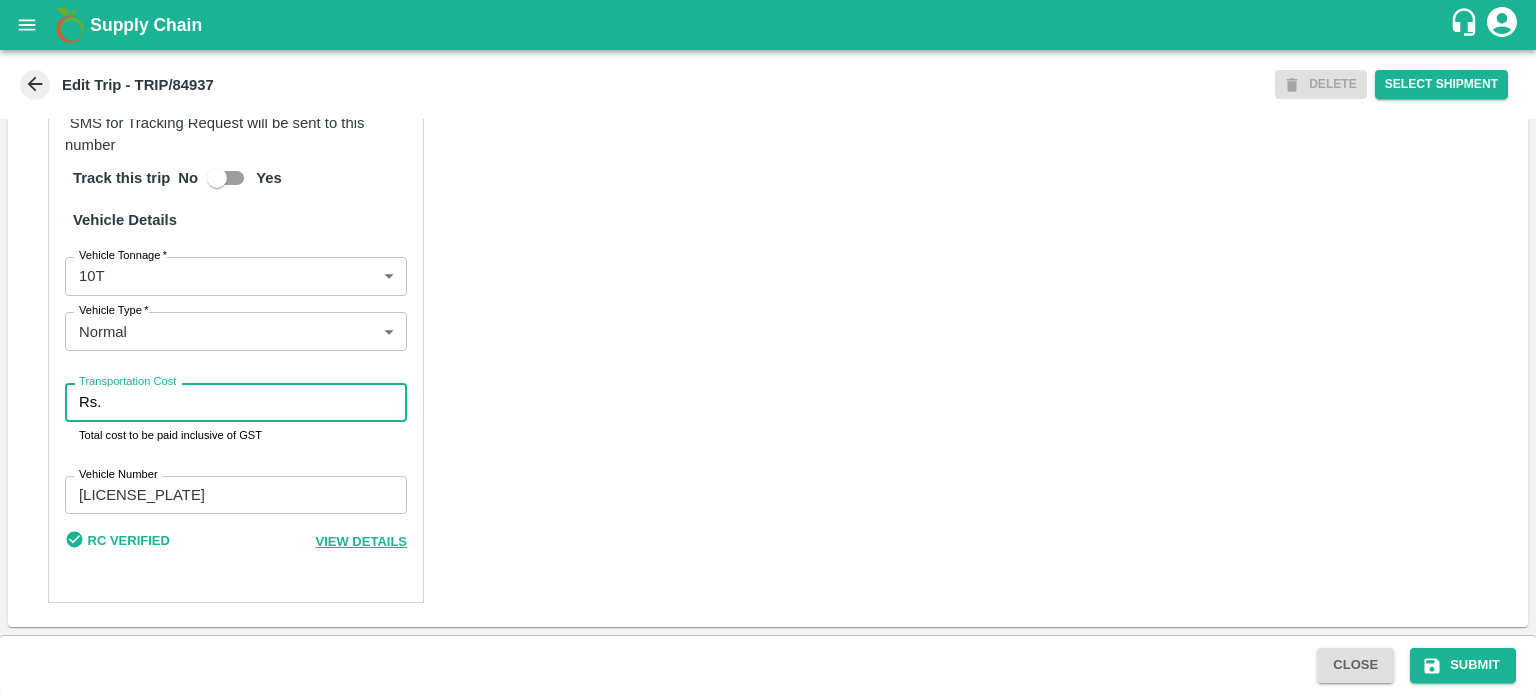 click on "Transportation Cost" at bounding box center (258, 402) 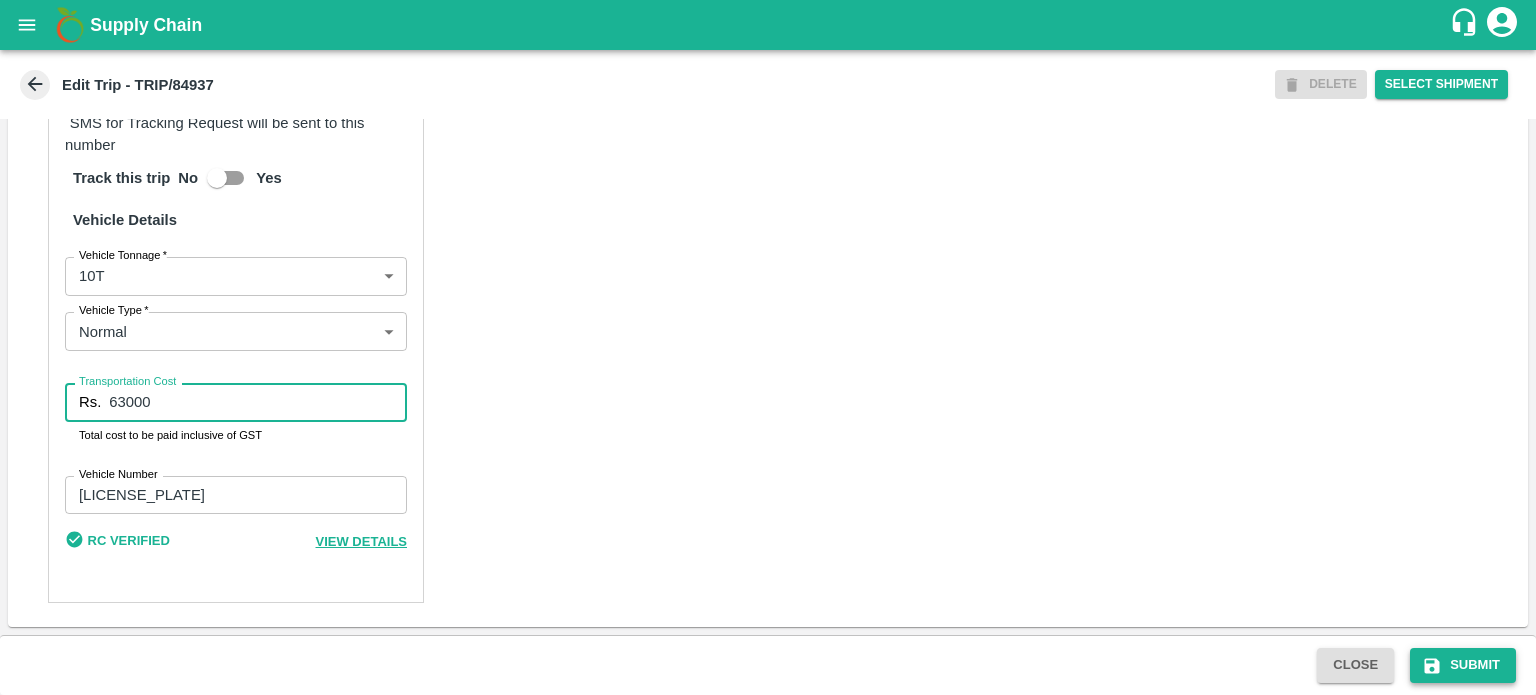 type on "63000" 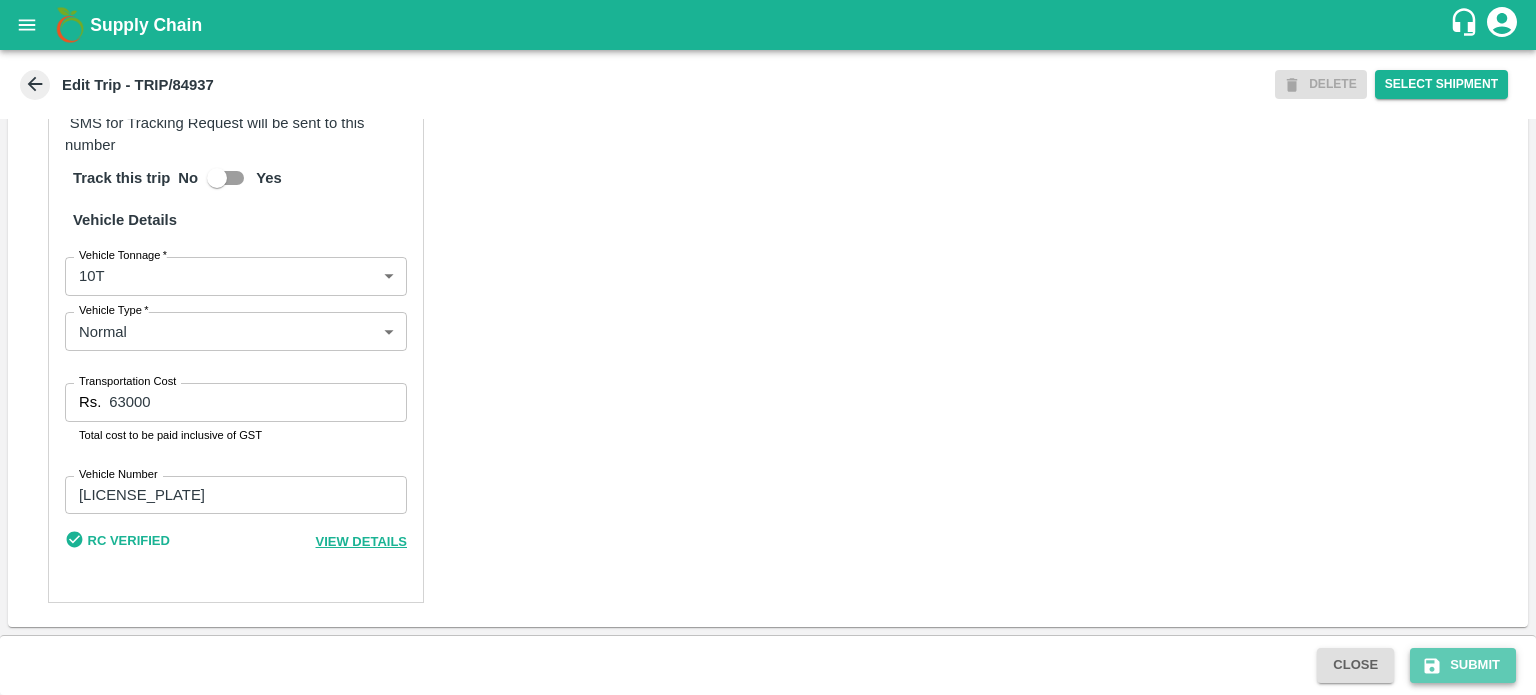 click on "Submit" at bounding box center (1463, 665) 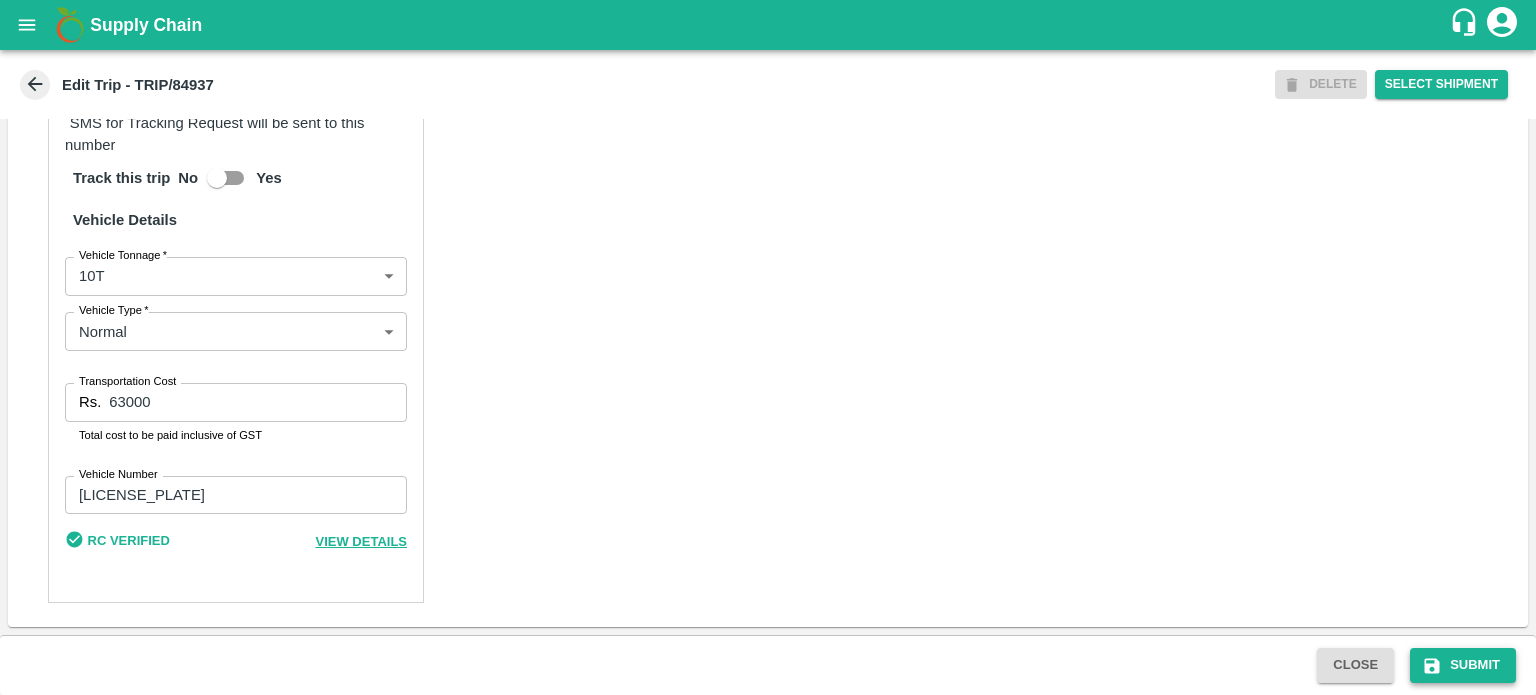 type 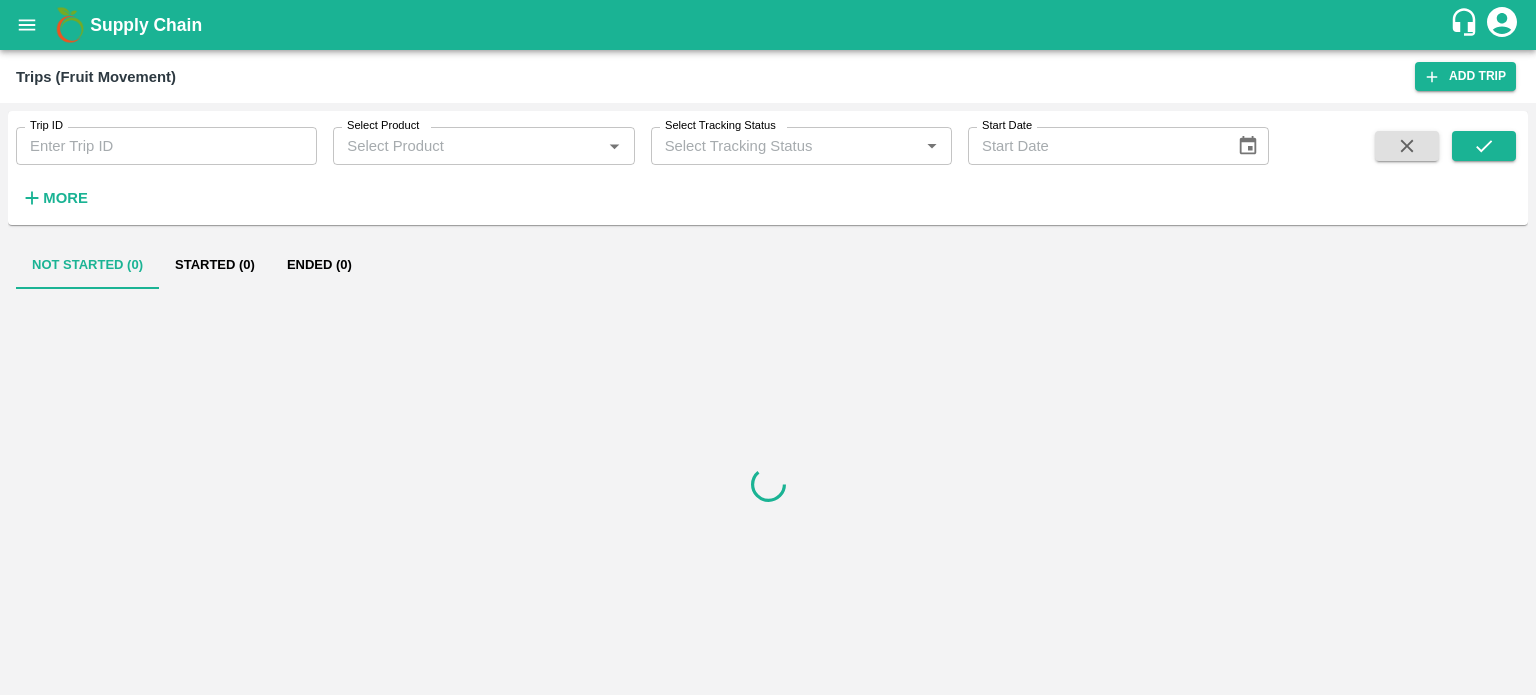 scroll, scrollTop: 0, scrollLeft: 0, axis: both 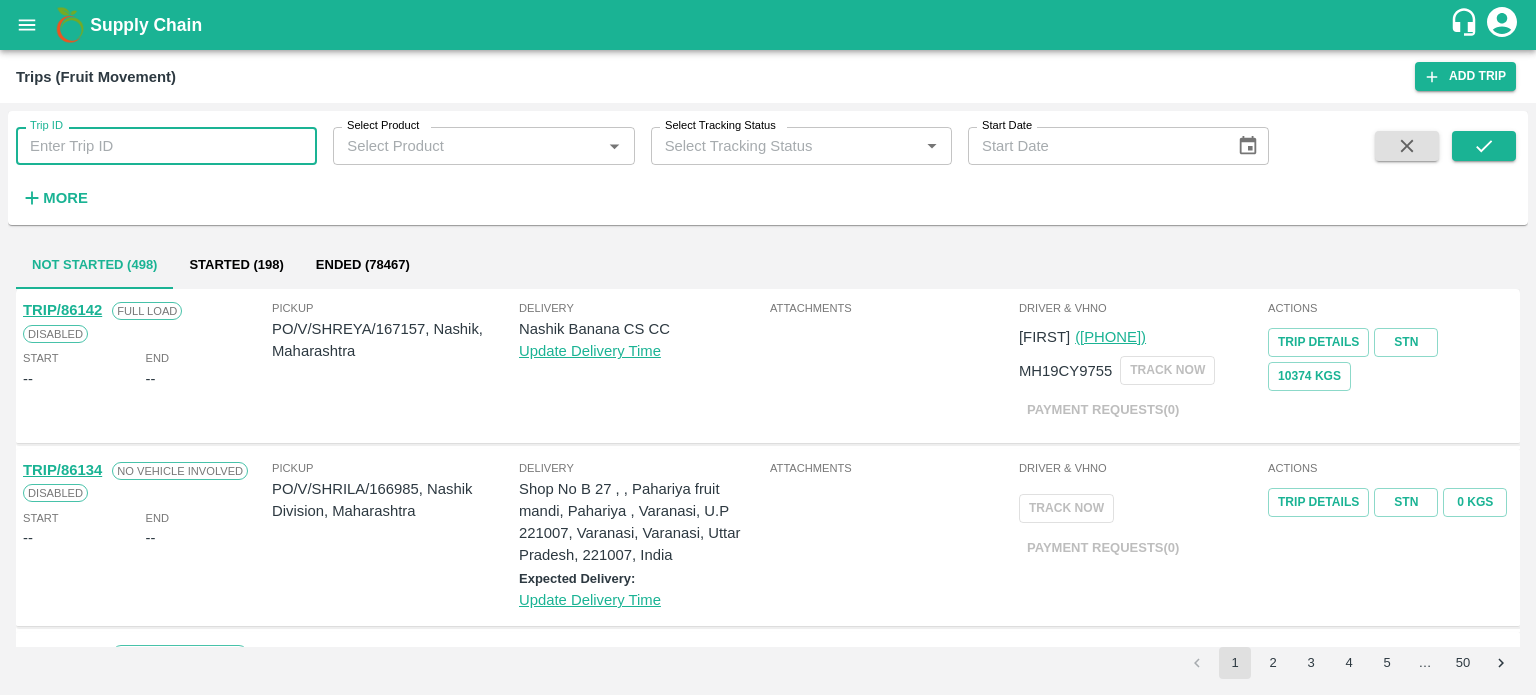 click on "Trip ID" at bounding box center [166, 146] 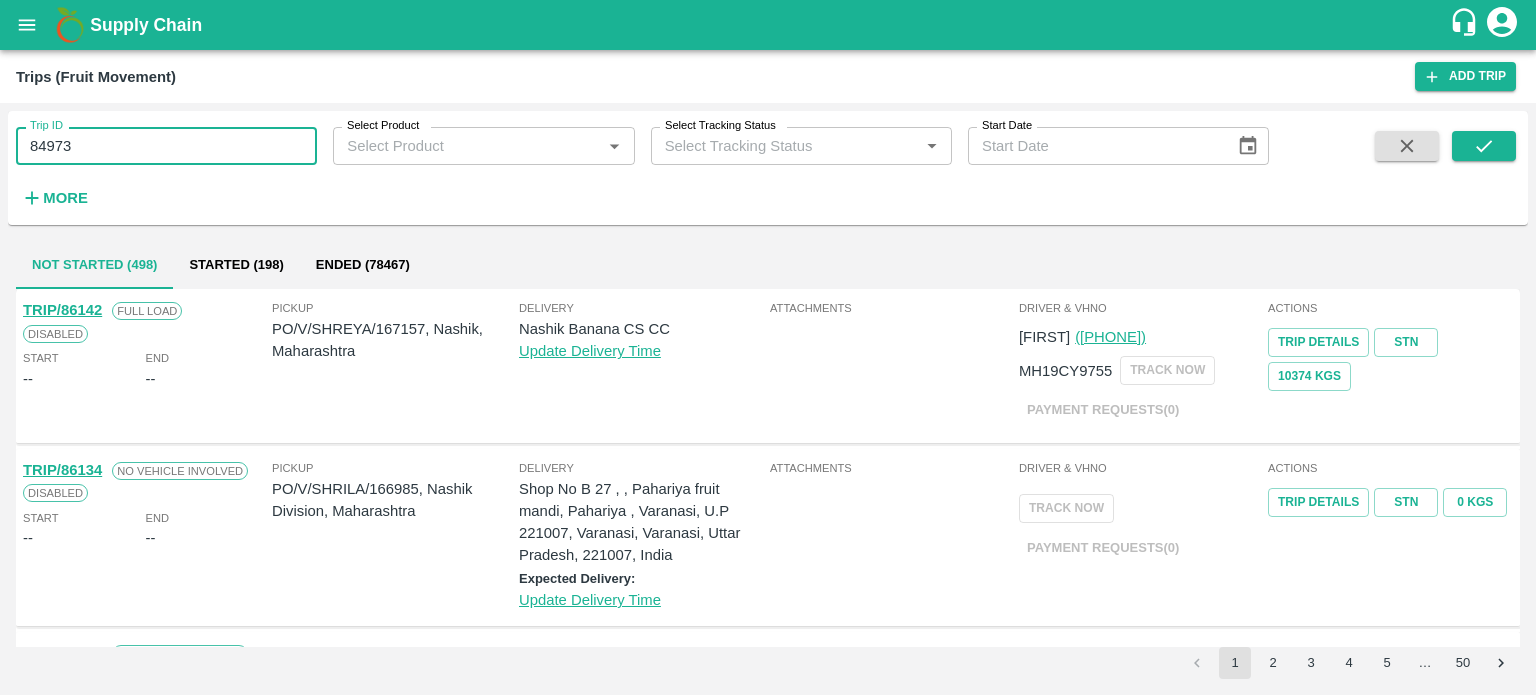 click on "84973" at bounding box center [166, 146] 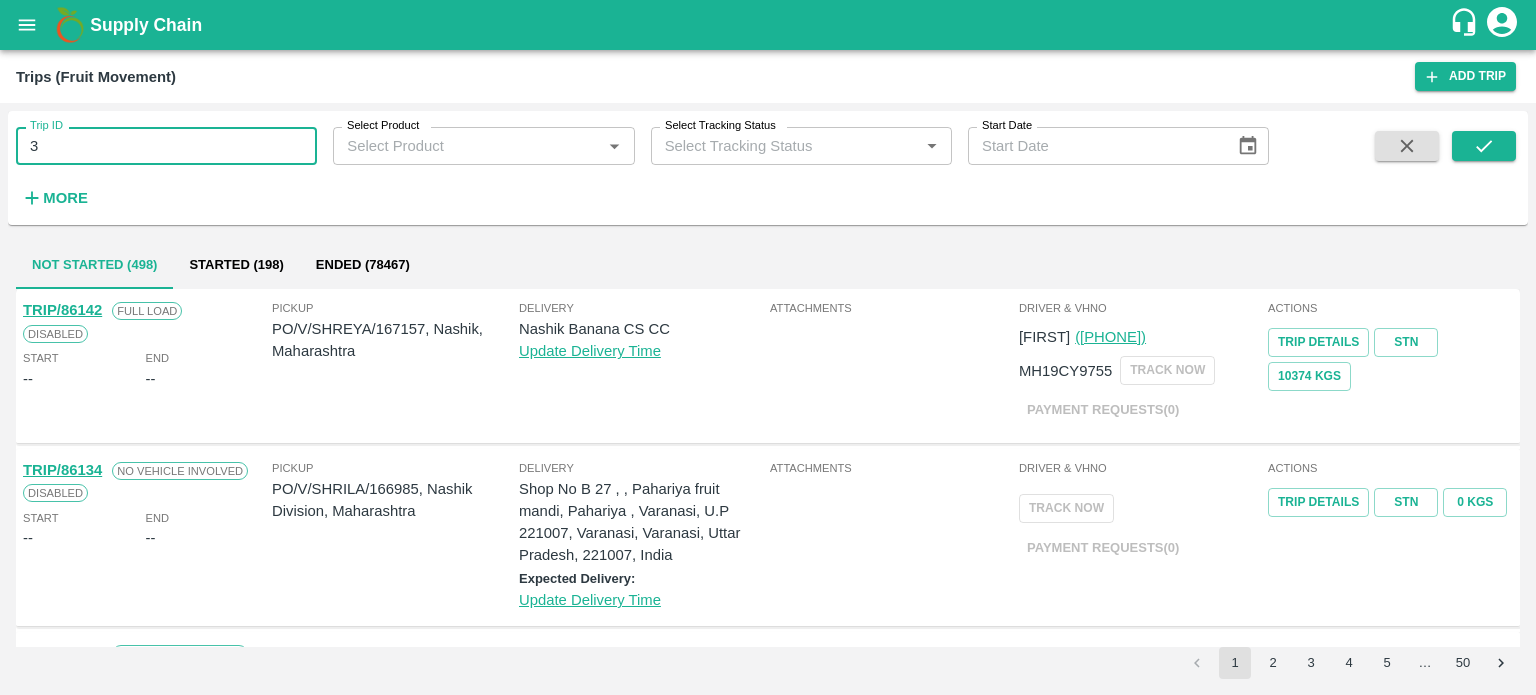type on "3" 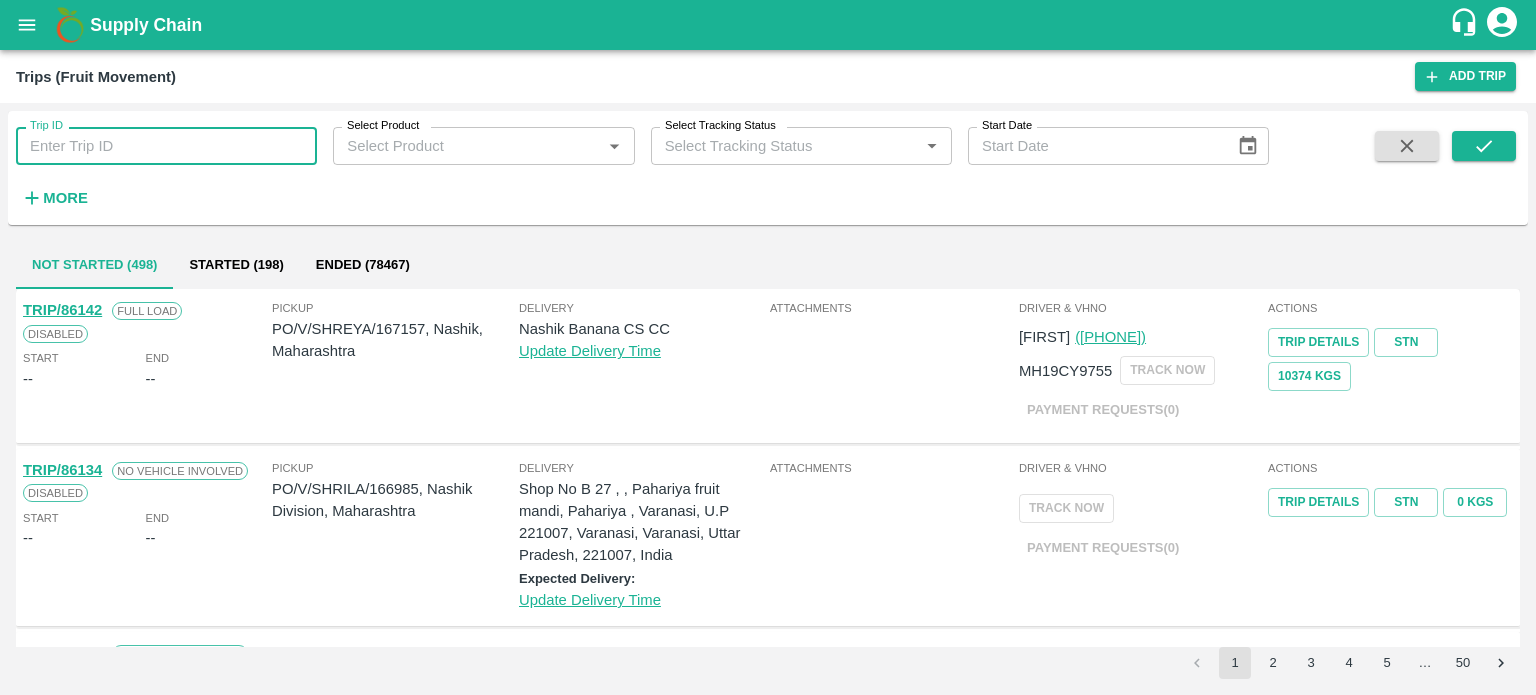 click on "Trip ID" at bounding box center [166, 146] 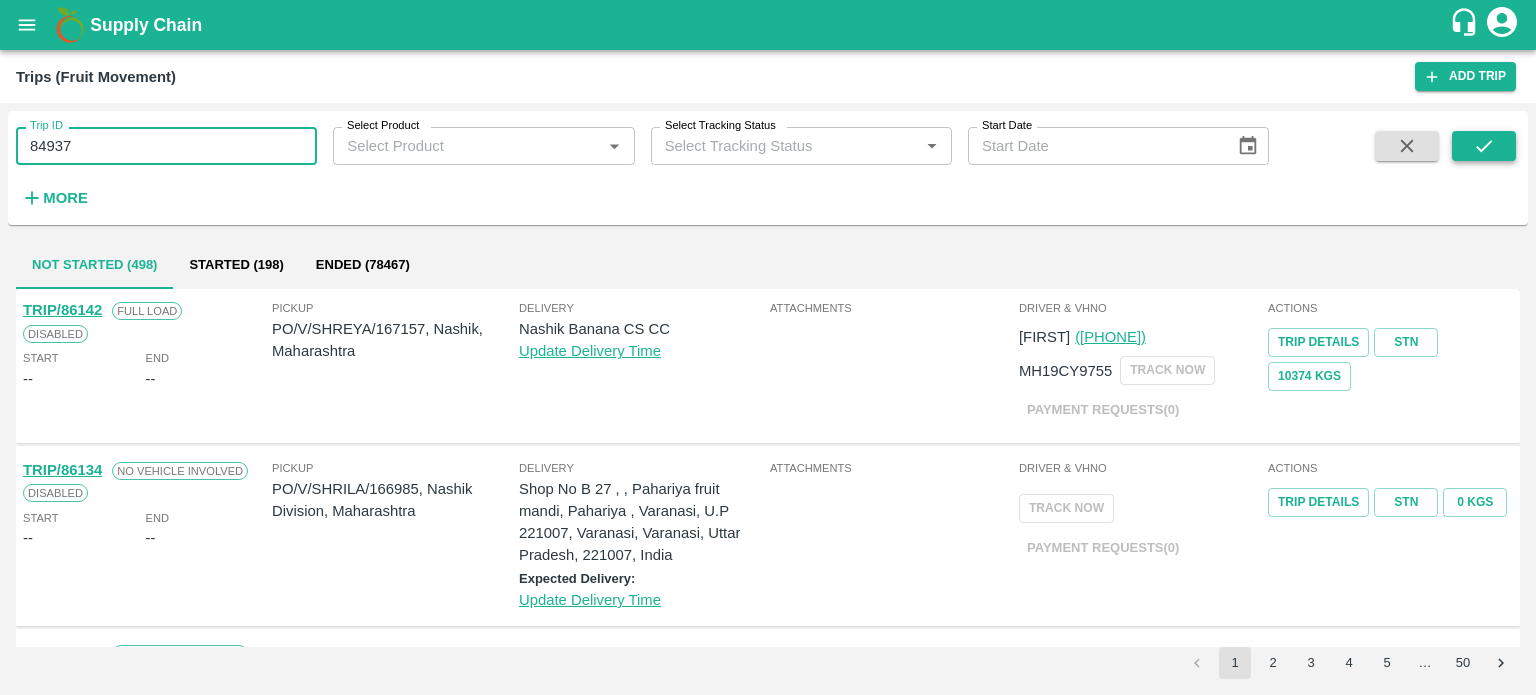 type on "84937" 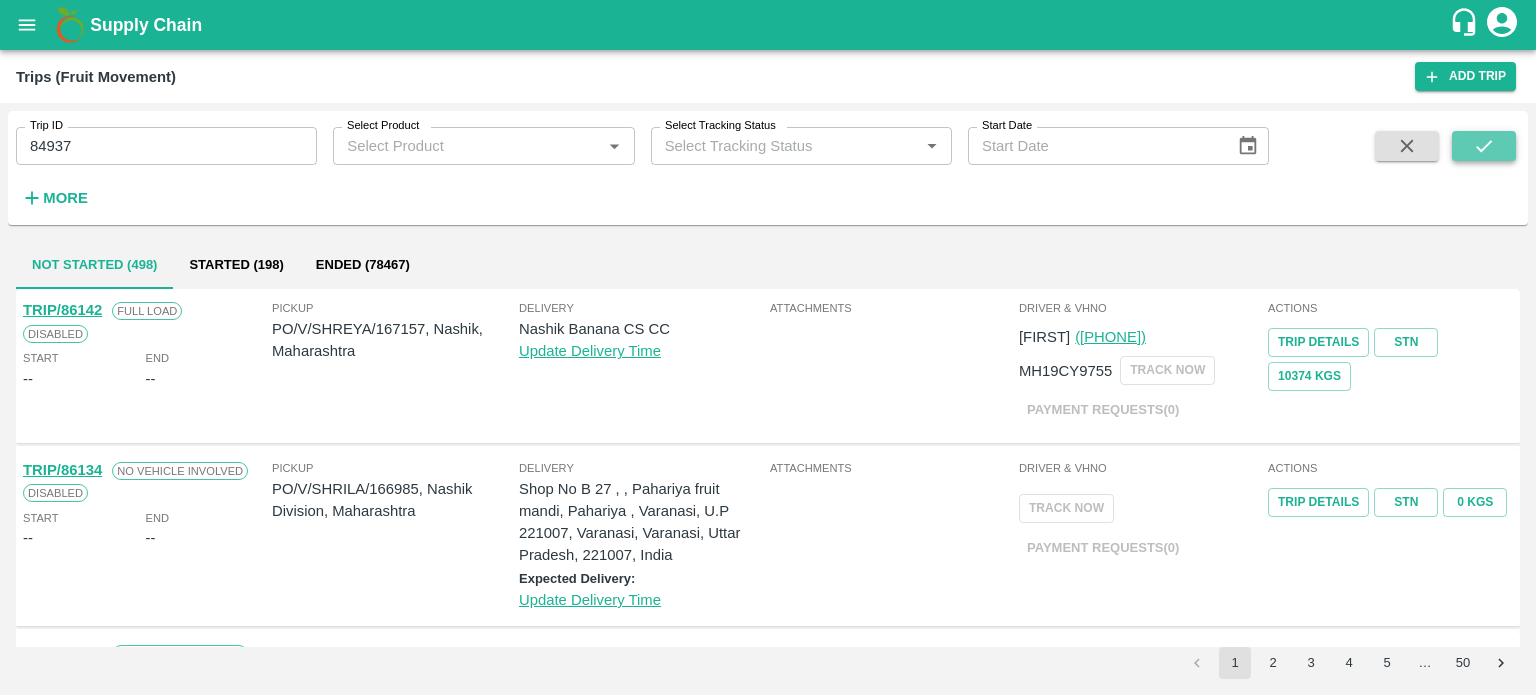 click 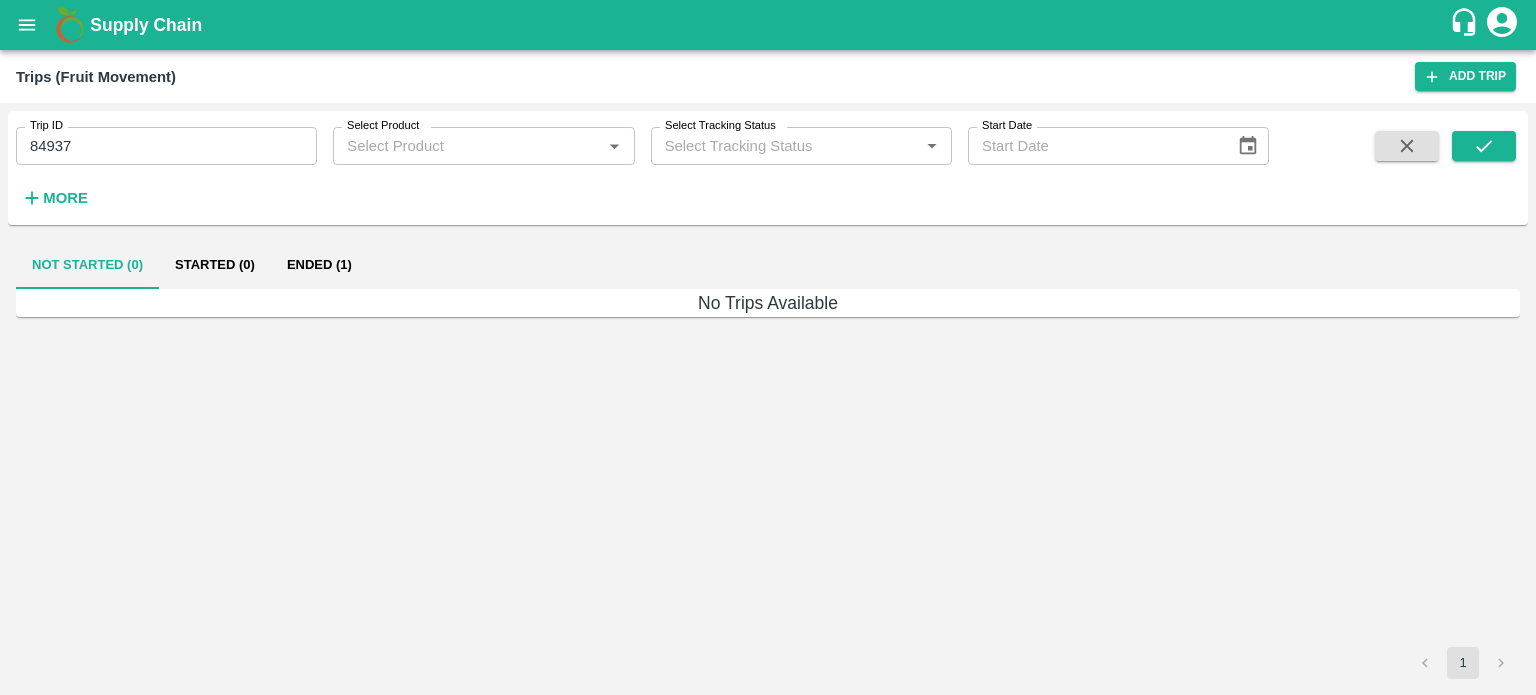 click on "Ended (1)" at bounding box center (319, 265) 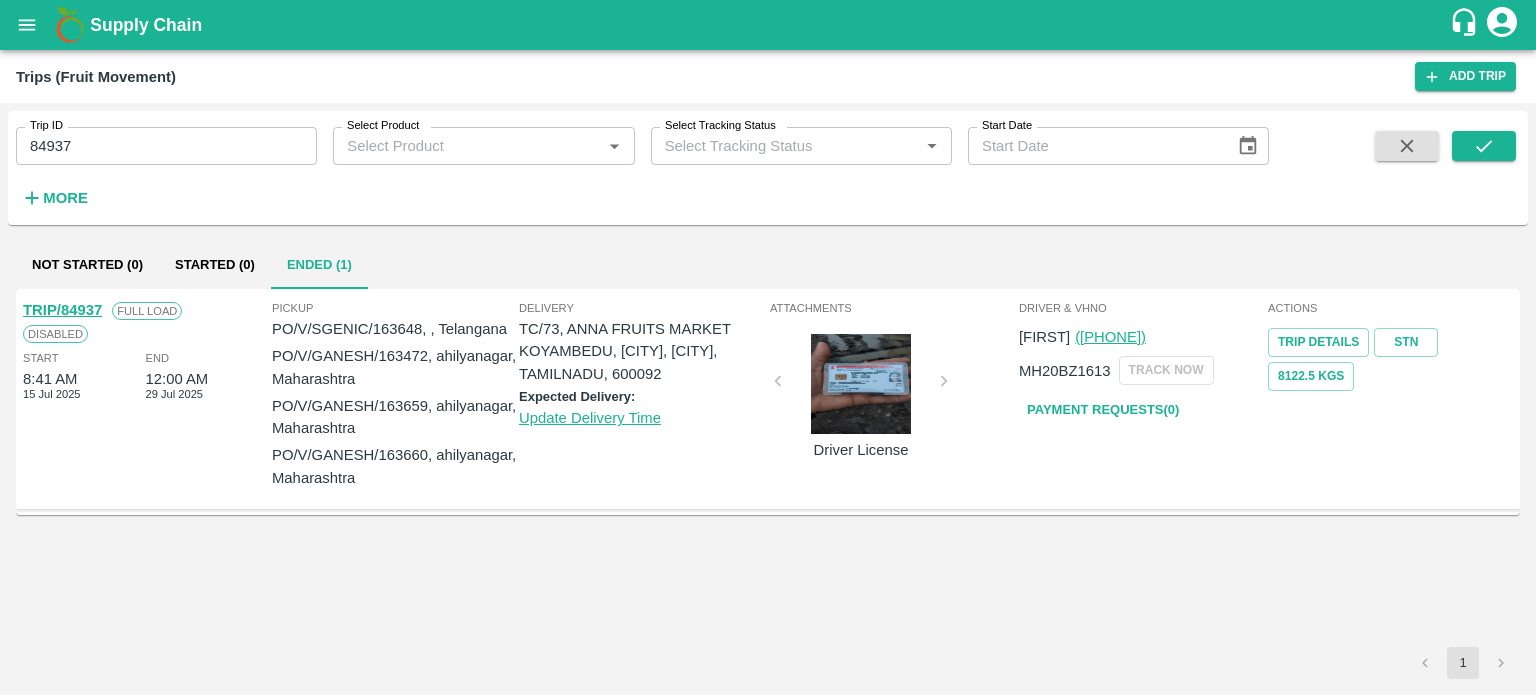 type 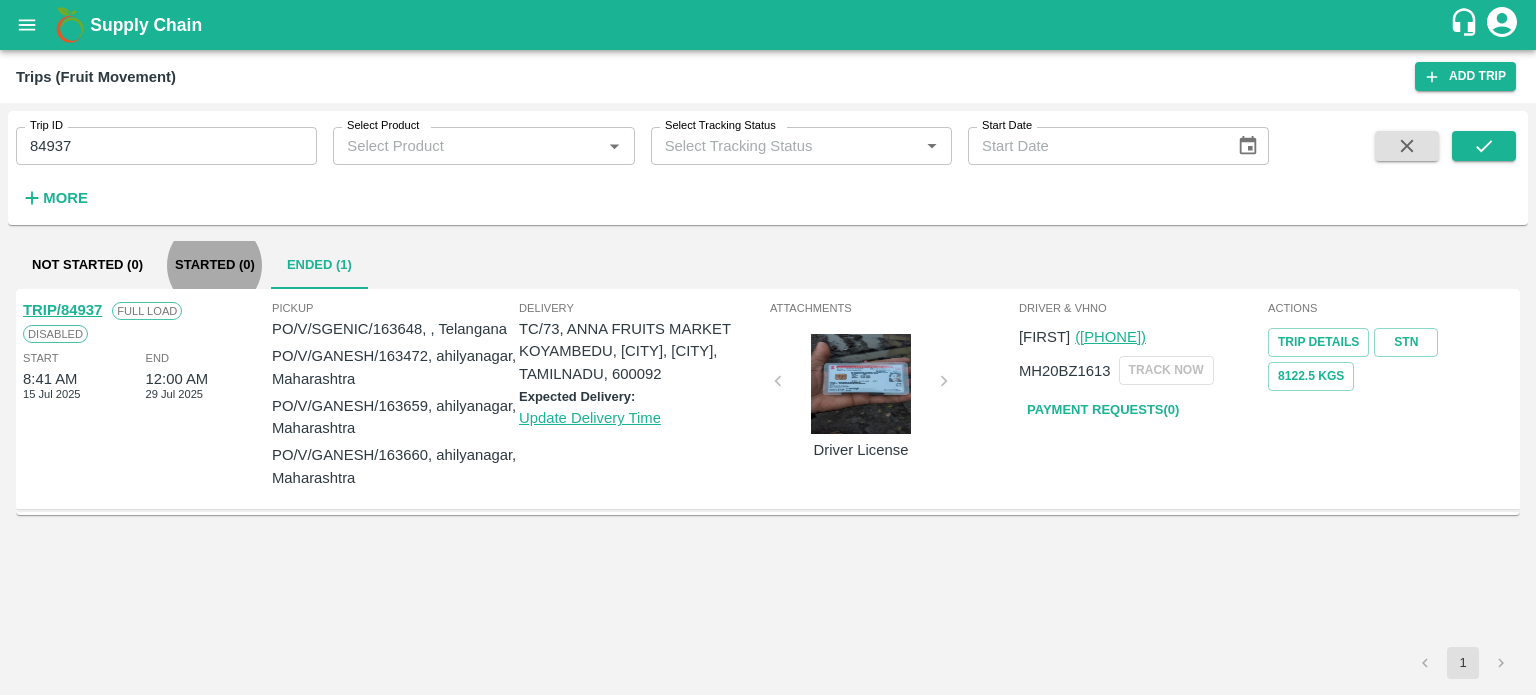 type 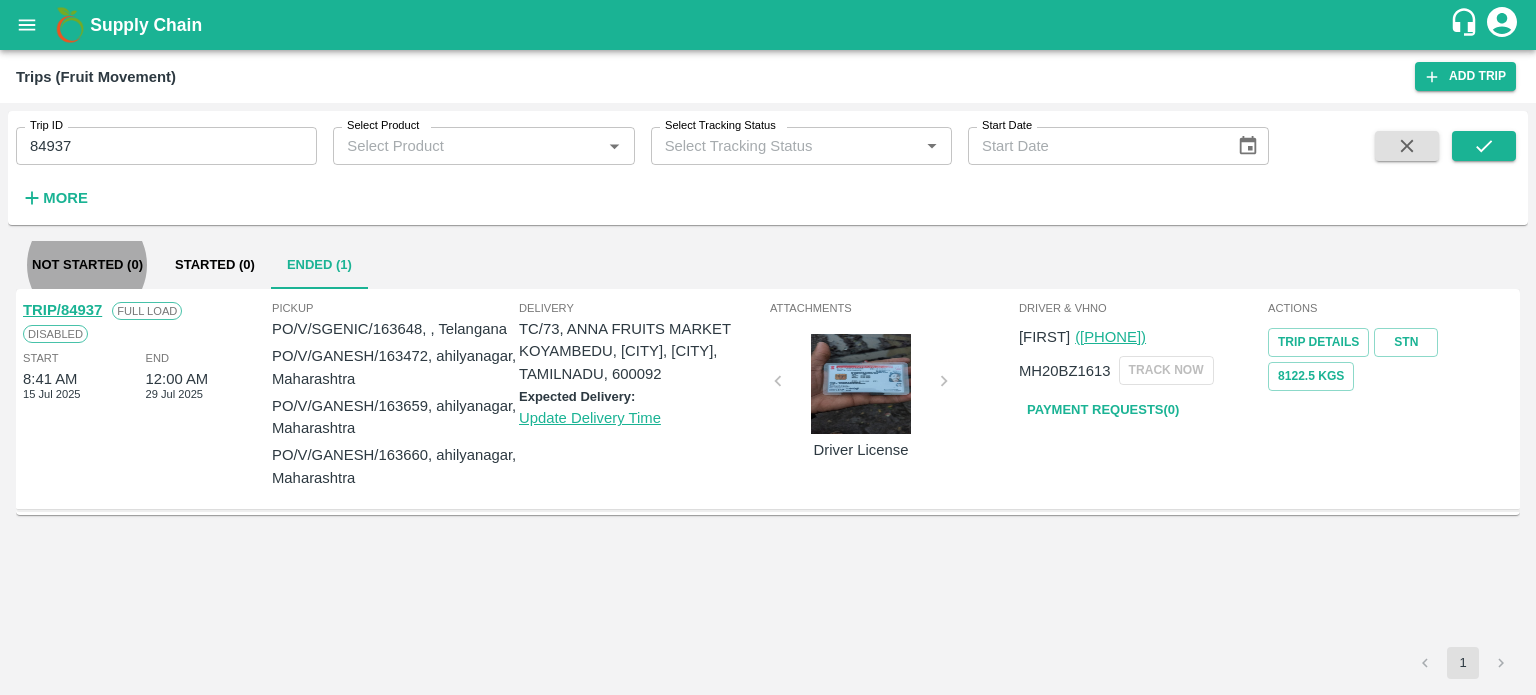 type 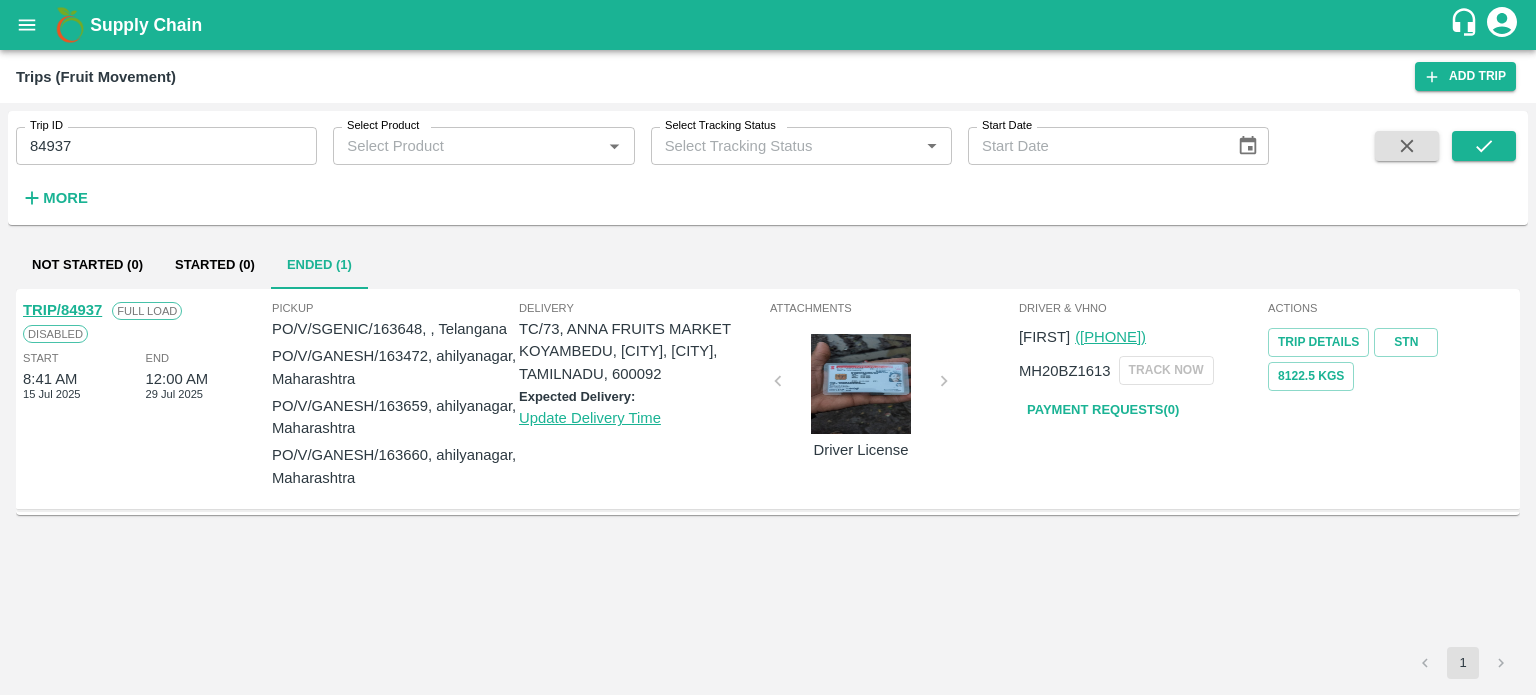 click on "TRIP/84937 Full Load Disabled Start 8:41 AM 15 Jul 2025 End 12:00 AM 29 Jul 2025 Pickup PO/V/SGENIC/163648, , Telangana PO/V/GANESH/163472, ahilyanagar, Maharashtra PO/V/GANESH/163659, ahilyanagar, Maharashtra PO/V/GANESH/163660, ahilyanagar, Maharashtra Delivery TC/73,  ANNA FRUITS MARKET KOYAMBEDU, Chennai, Chennai, TAMILNADU, 600092 Expected Delivery: Update Delivery Time Attachments Driver License Driver & VHNo Rohit  (9765149206) MH20BZ1613 TRACK NOW Payment Requests( 0 ) Actions Trip Details STN 8122.5  Kgs" at bounding box center (768, 468) 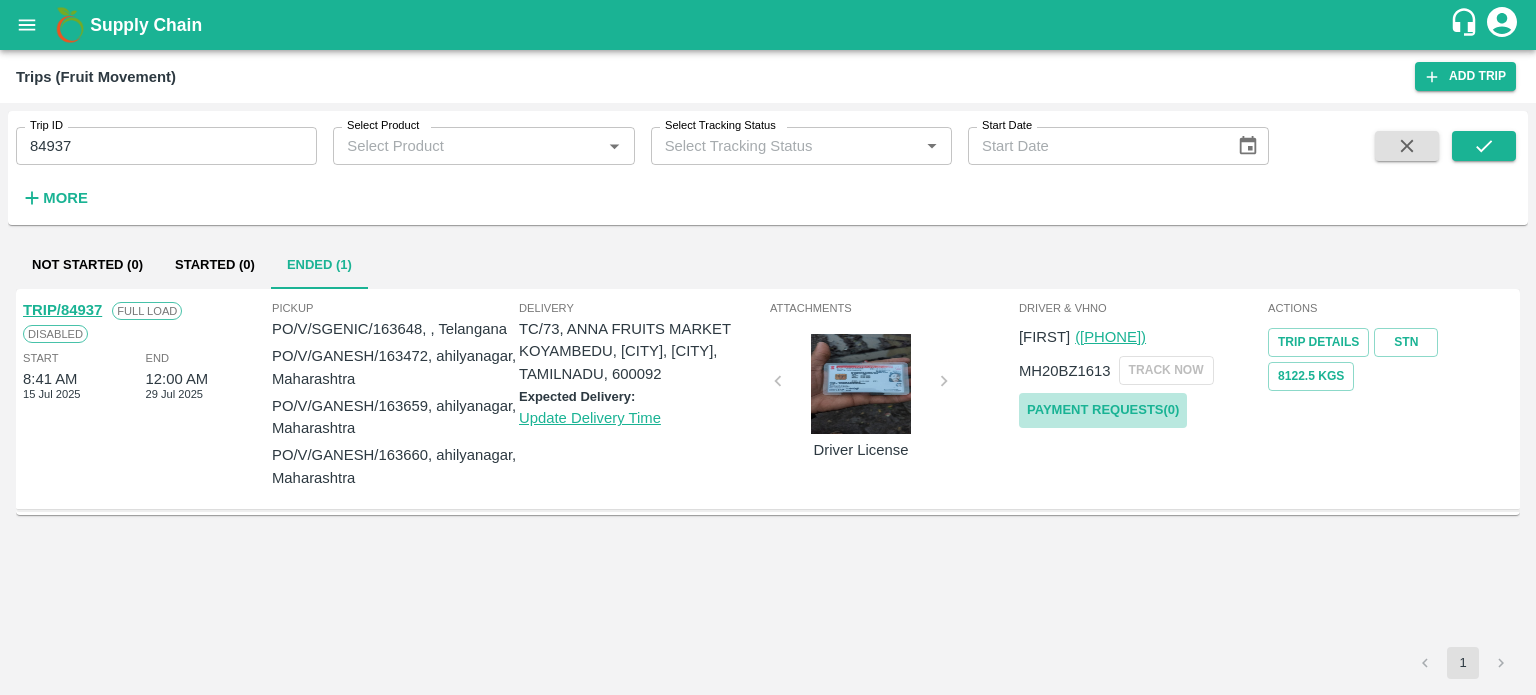 click on "Payment Requests( 0 )" at bounding box center [1103, 410] 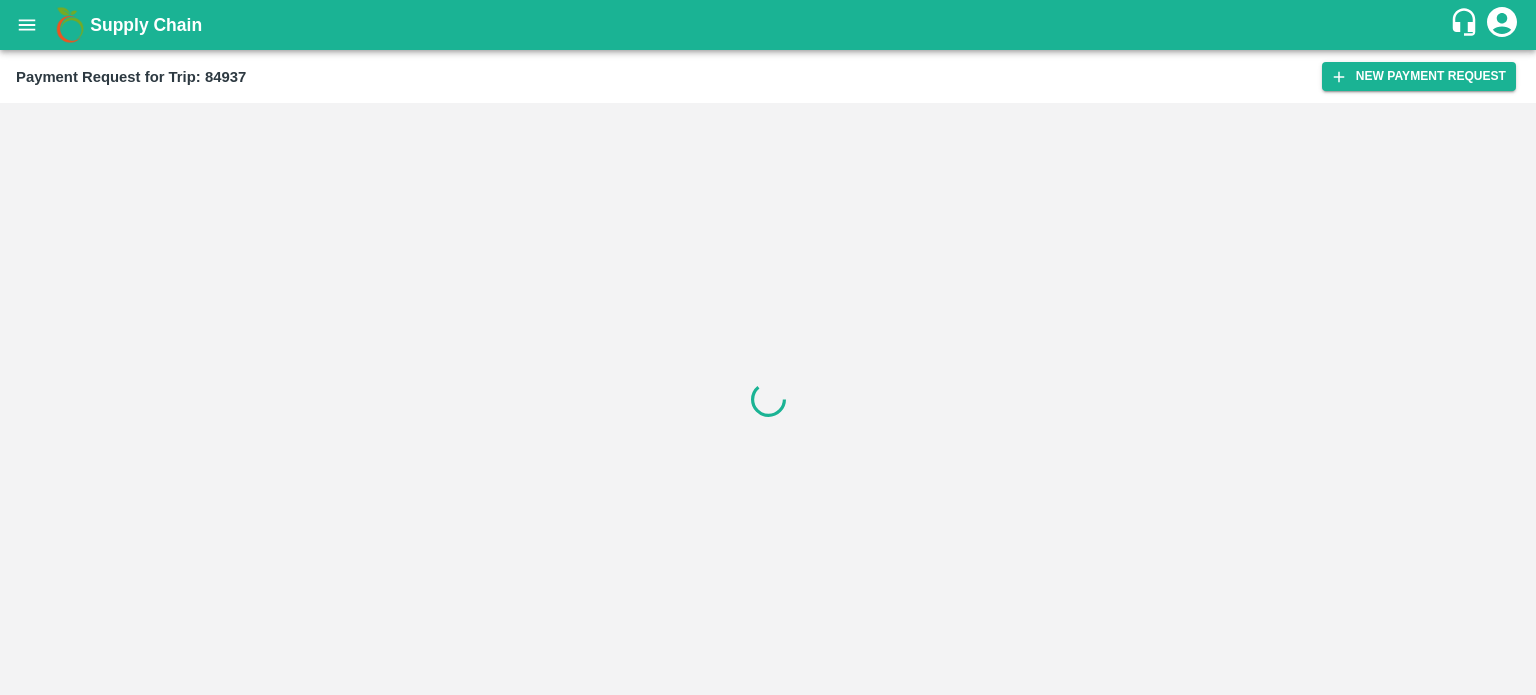 scroll, scrollTop: 0, scrollLeft: 0, axis: both 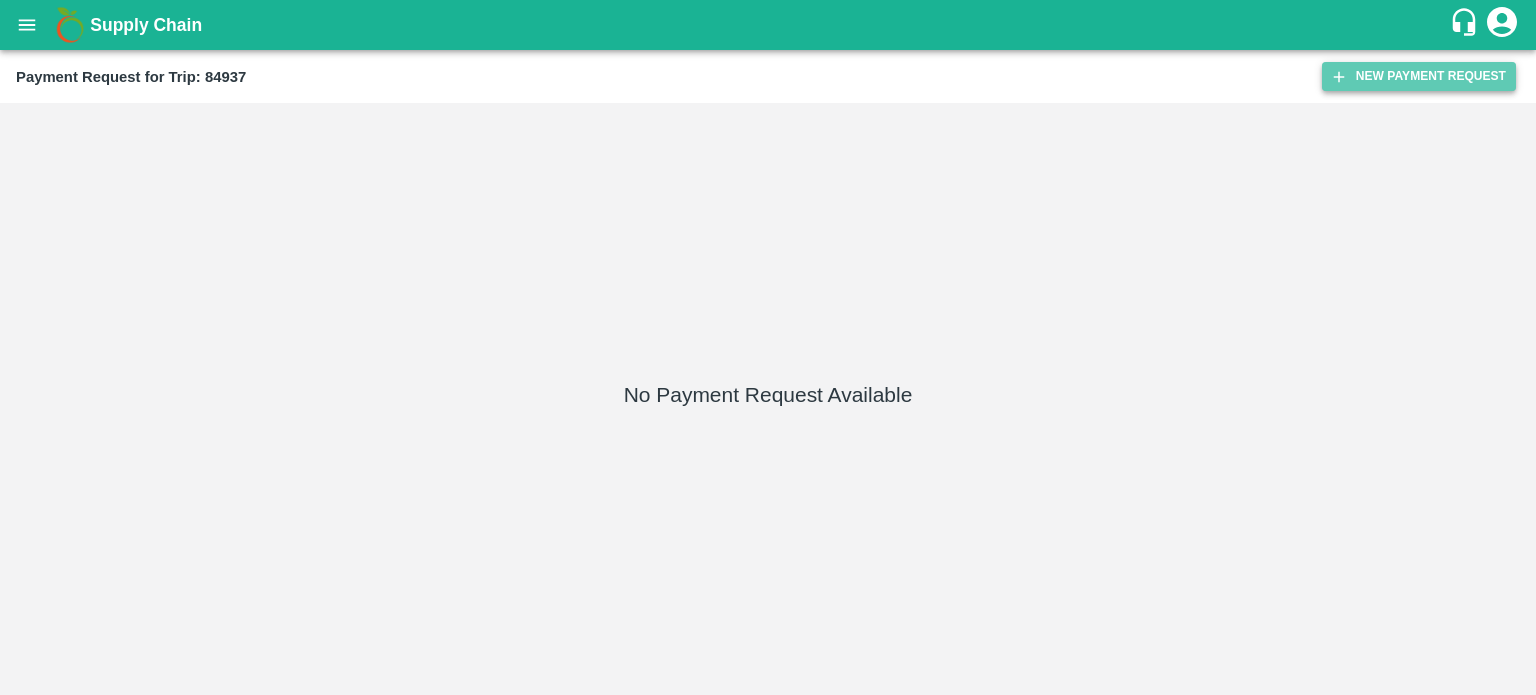 click on "New Payment Request" at bounding box center (1419, 76) 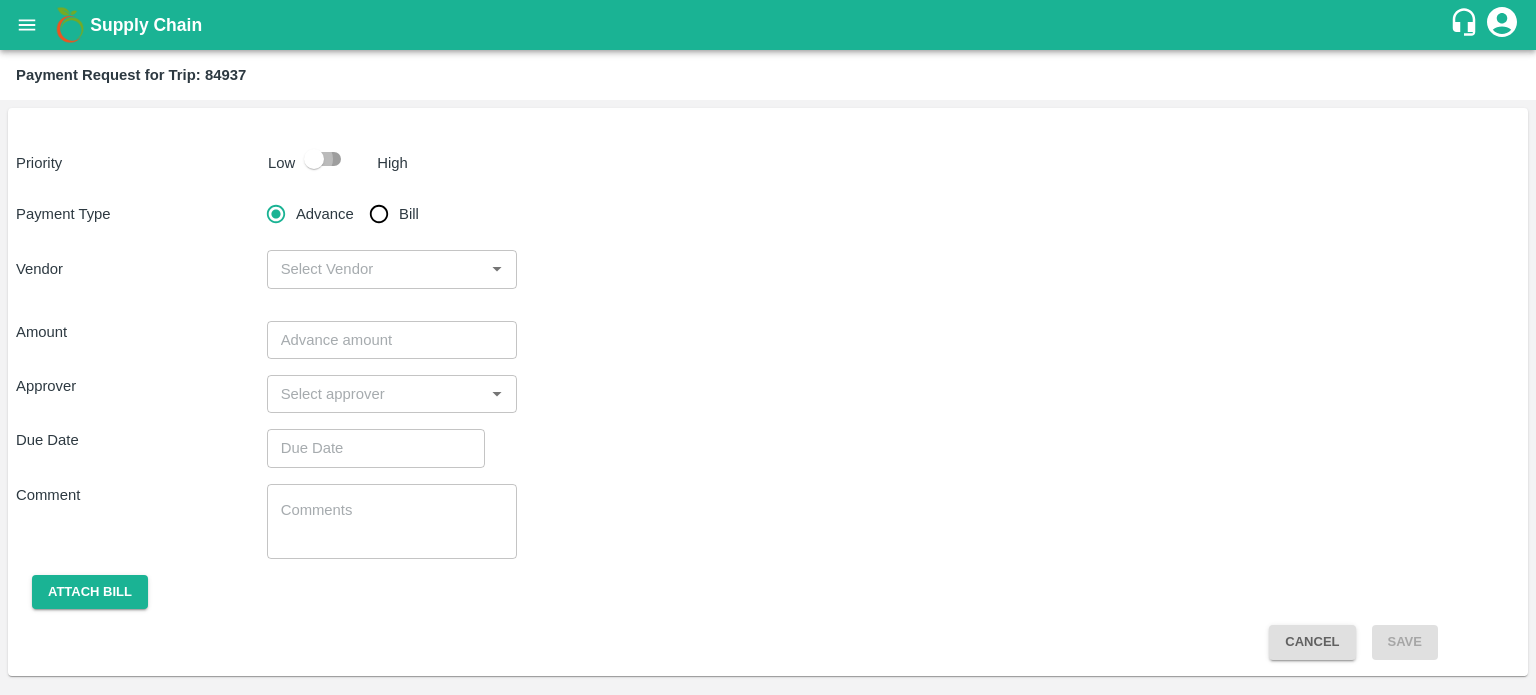 click at bounding box center (314, 159) 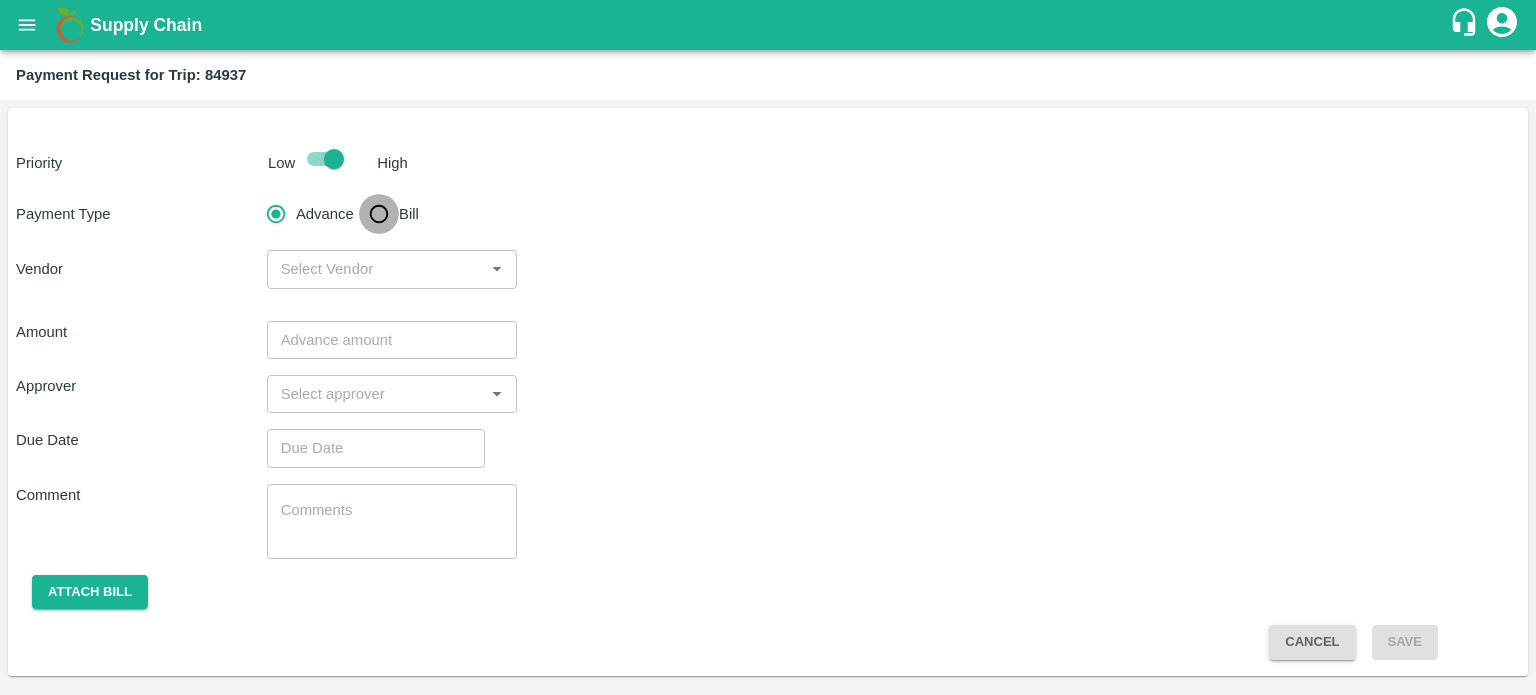 click on "Bill" at bounding box center (379, 214) 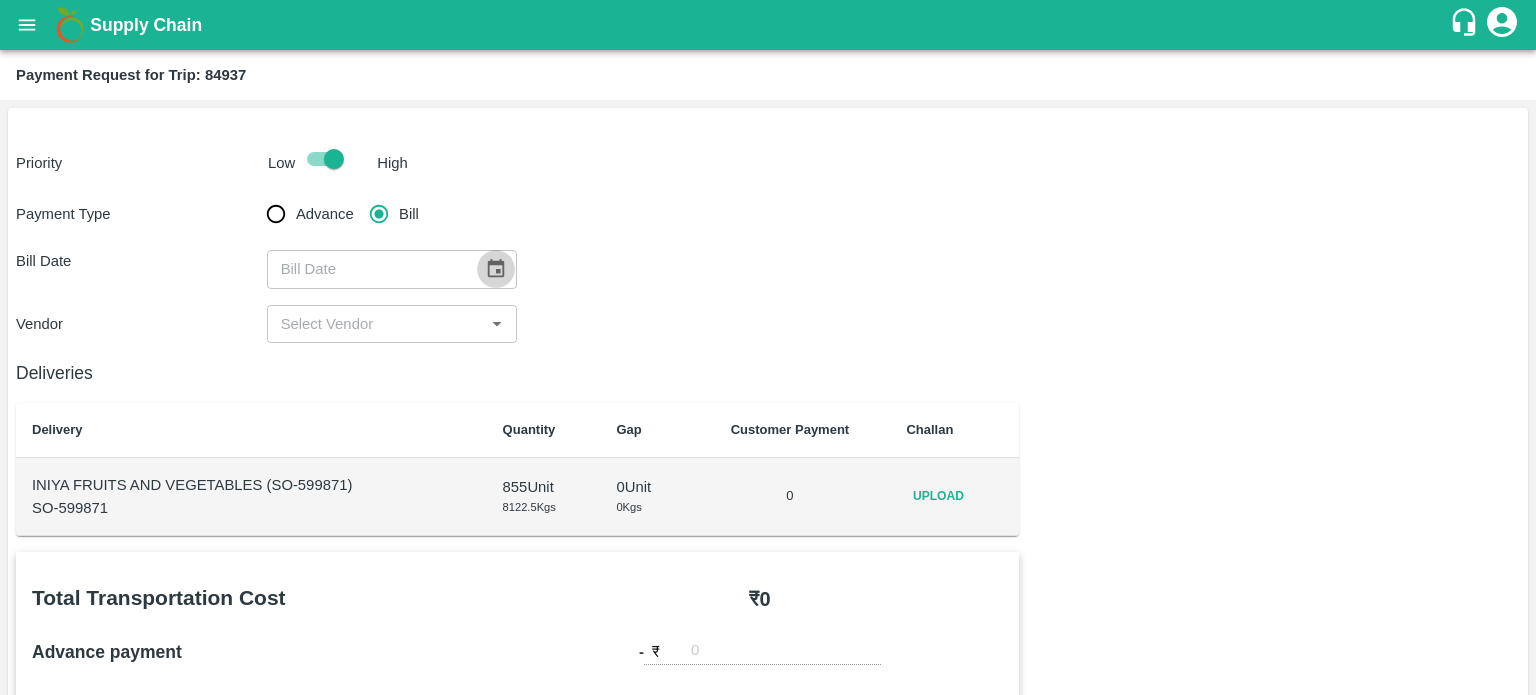 click 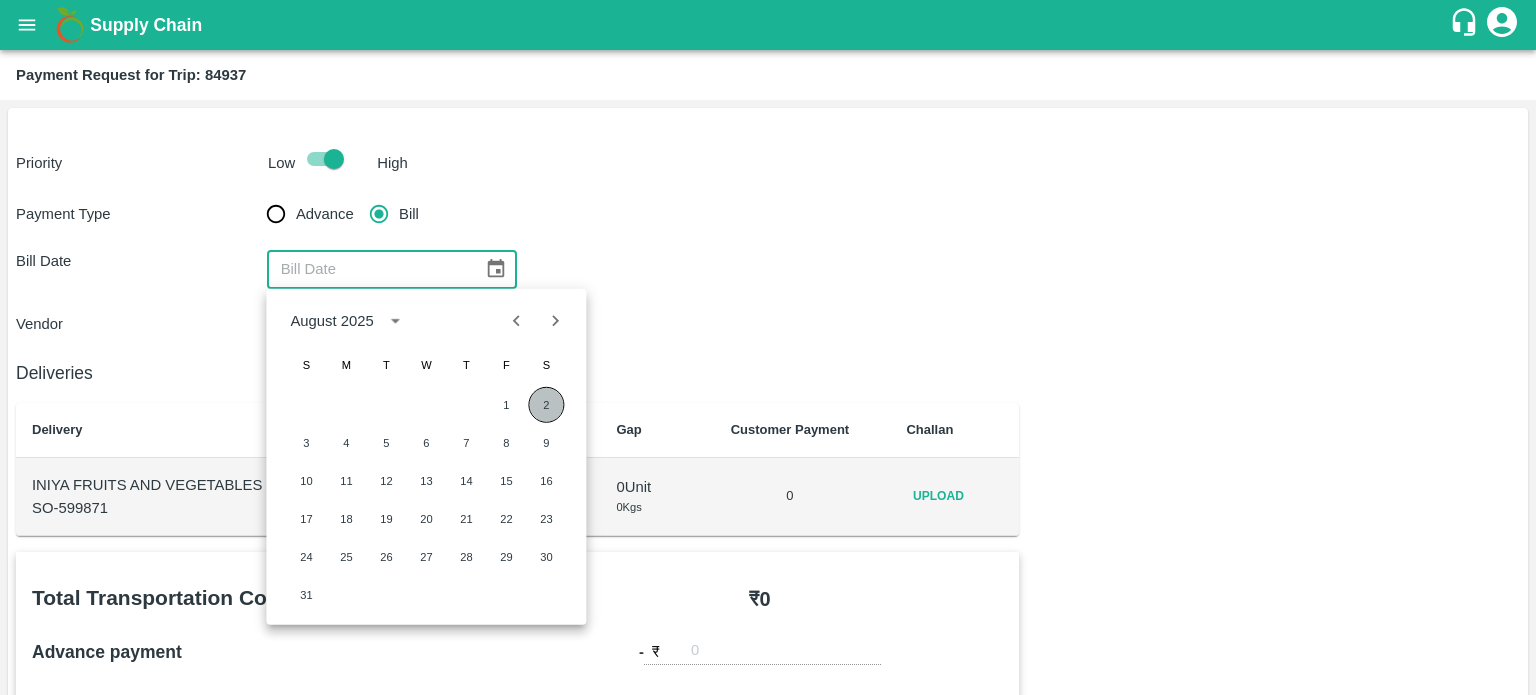 click on "2" at bounding box center [546, 405] 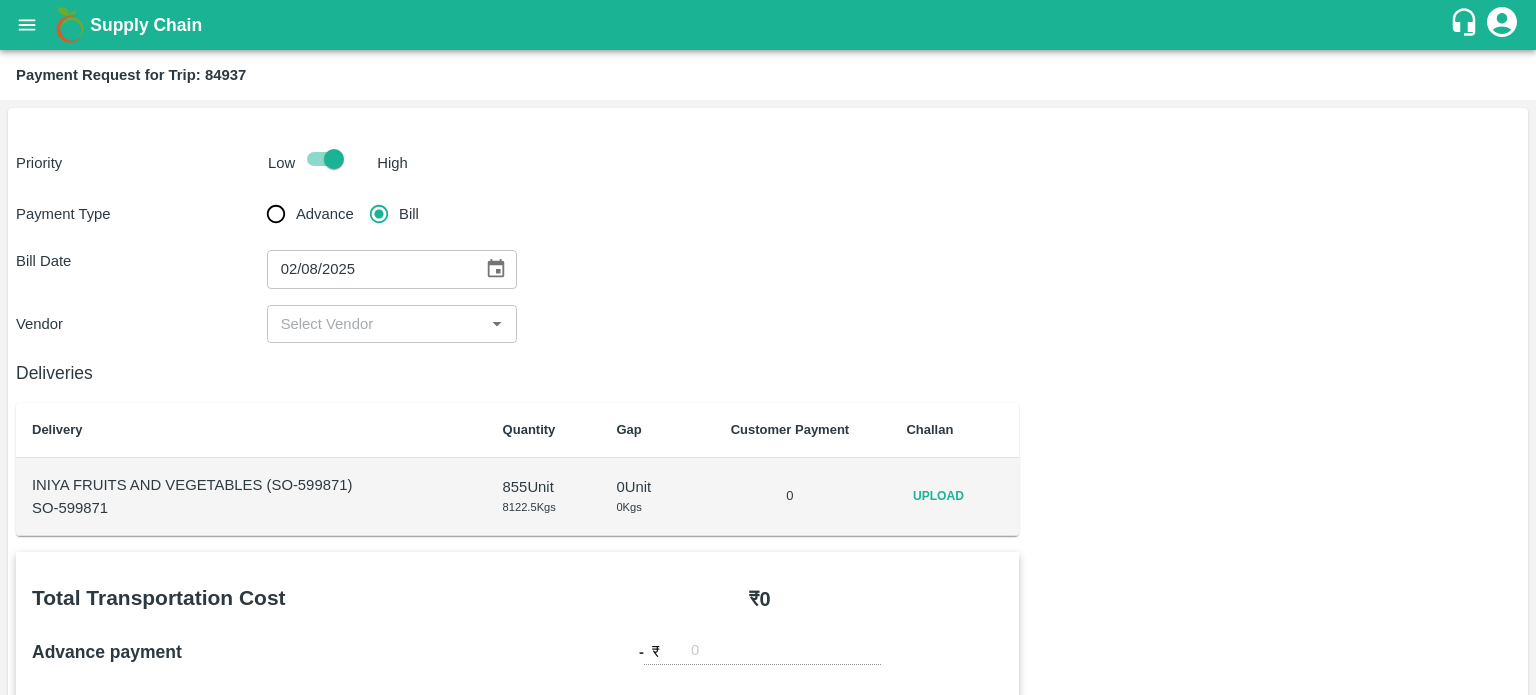 click at bounding box center [376, 324] 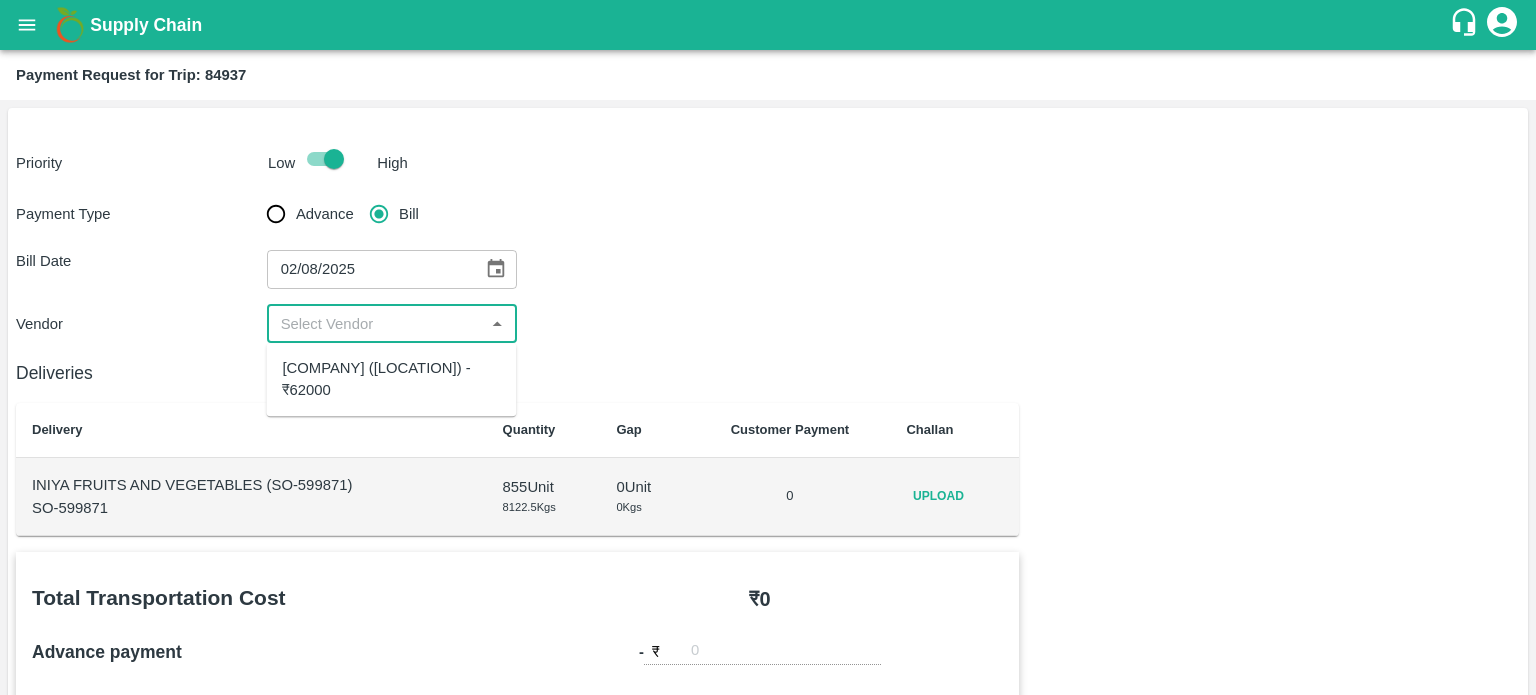 click on "[COMPANY] ([LOCATION]) - ₹62000" at bounding box center (391, 379) 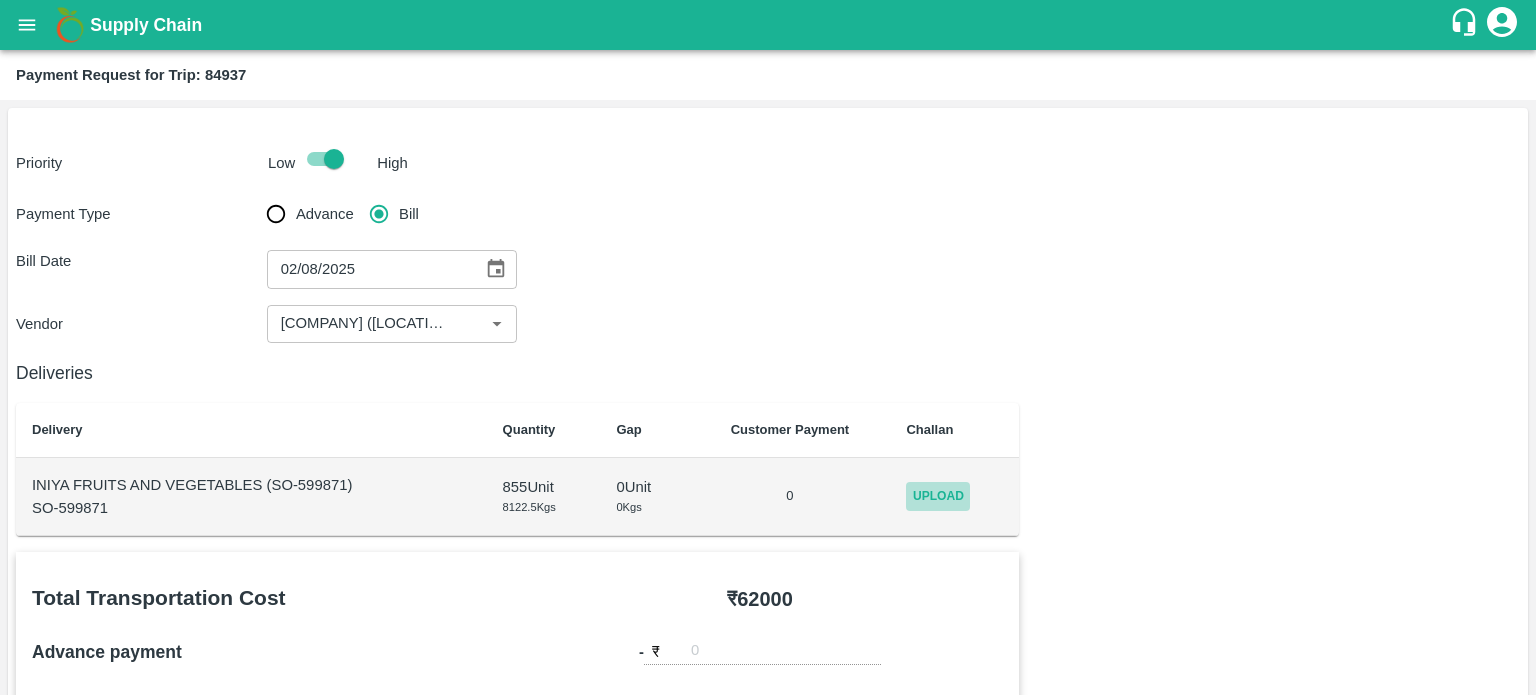 click on "Upload" at bounding box center (938, 496) 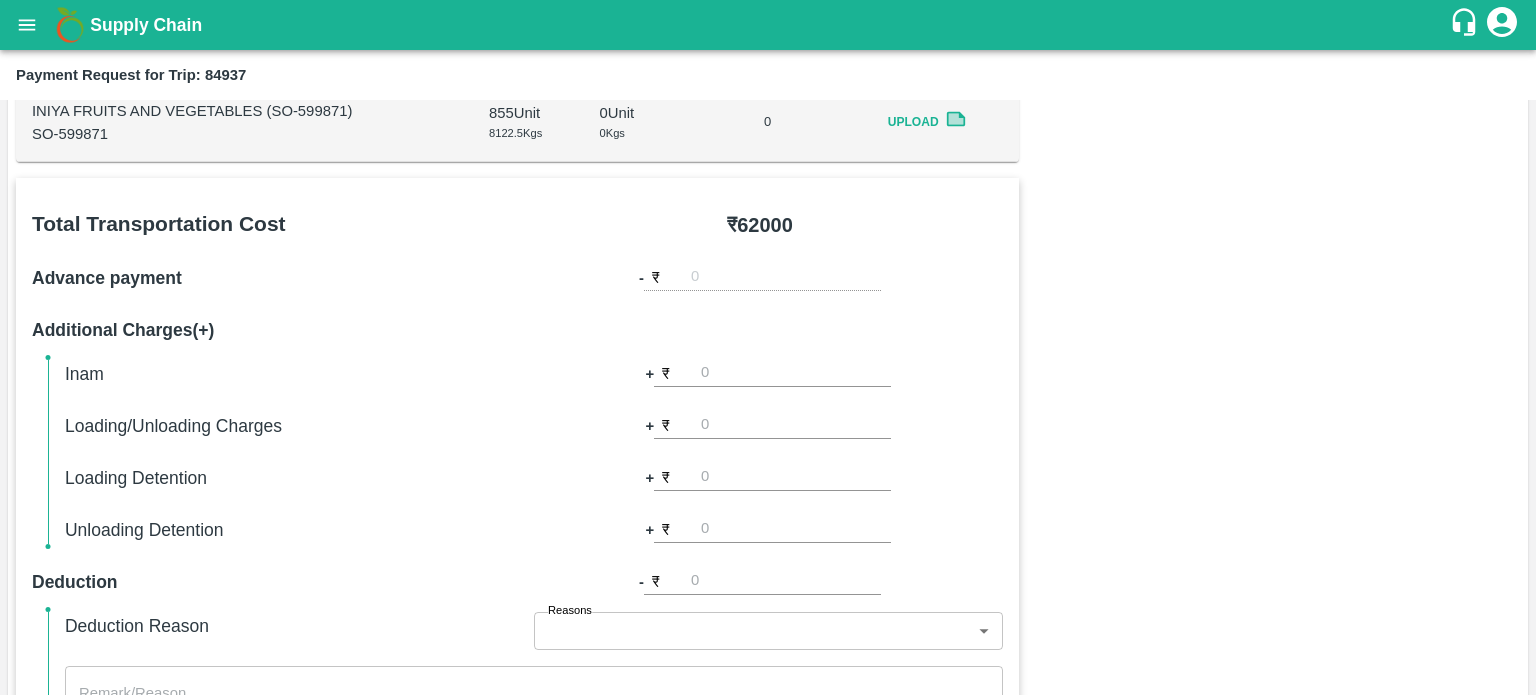 scroll, scrollTop: 375, scrollLeft: 0, axis: vertical 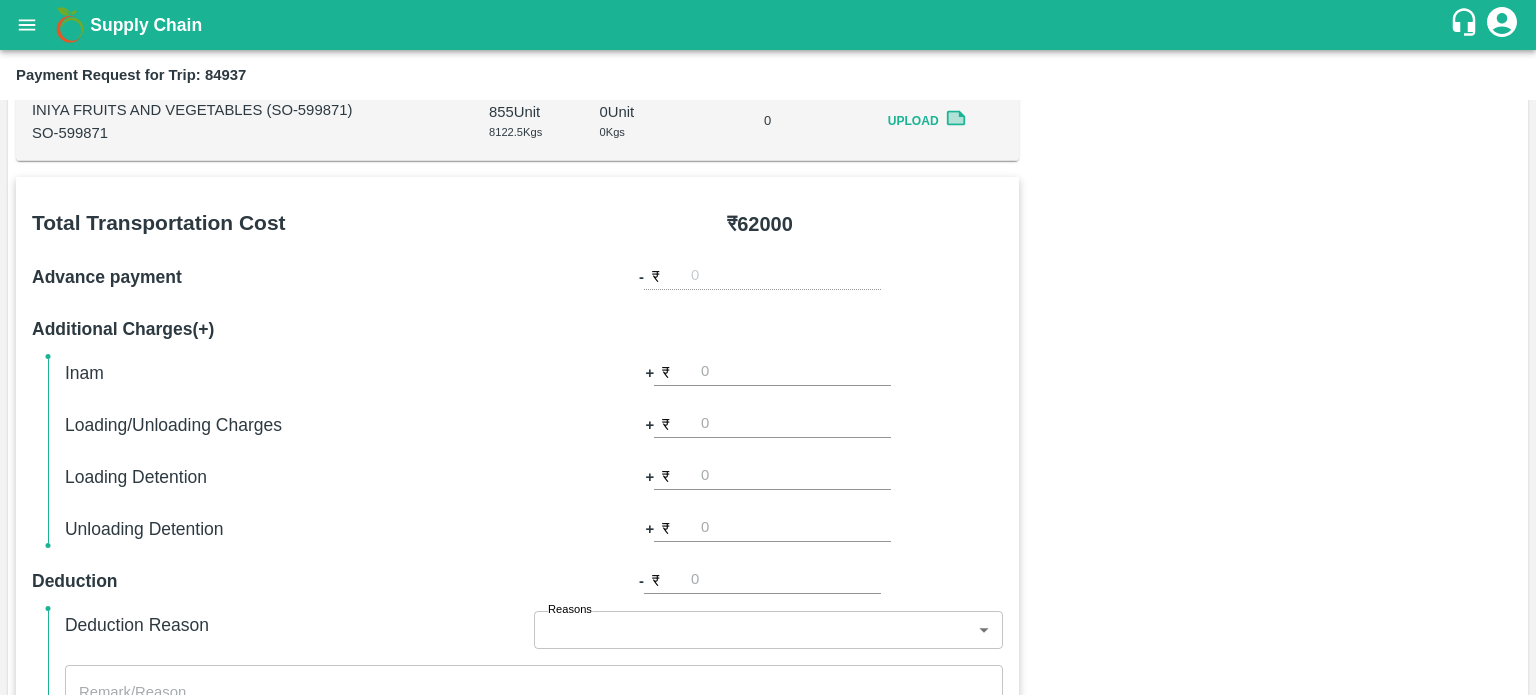 click on "₹" at bounding box center (772, 372) 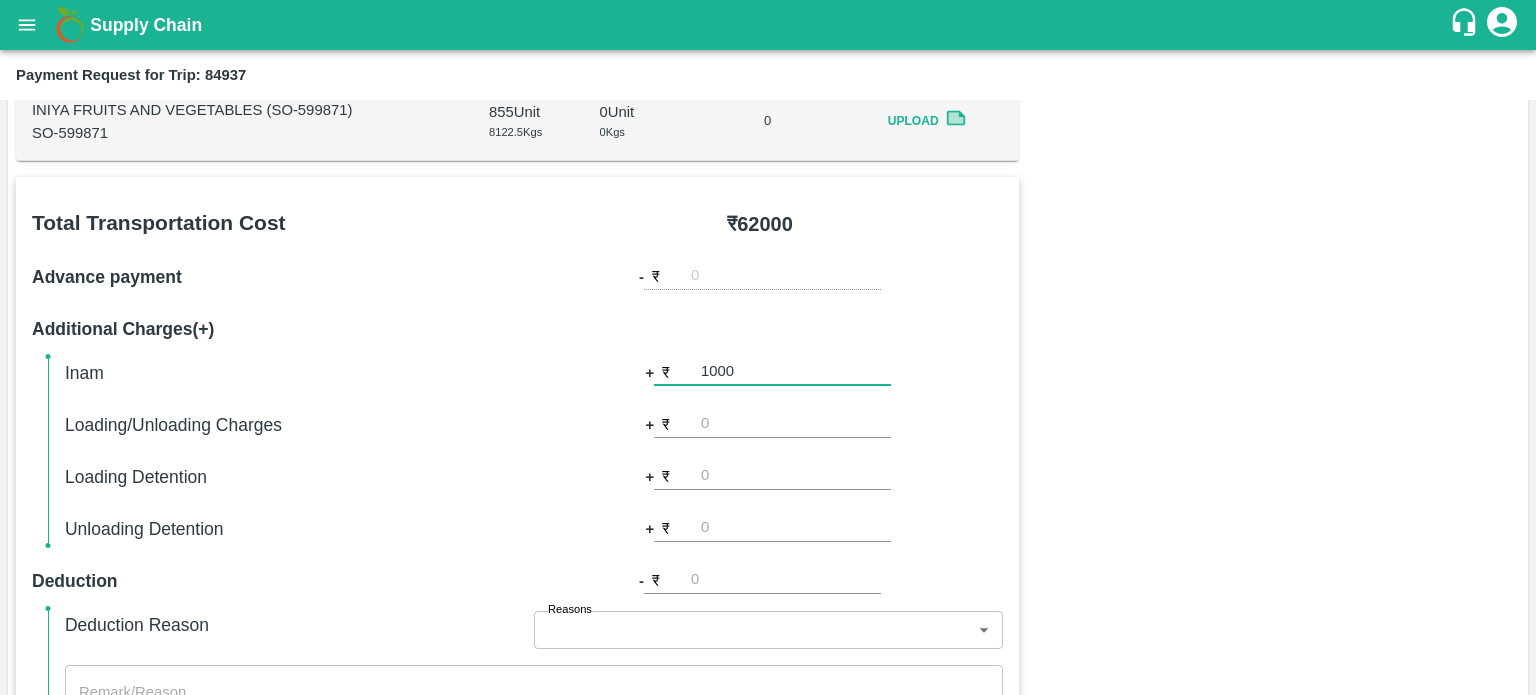 type on "1000" 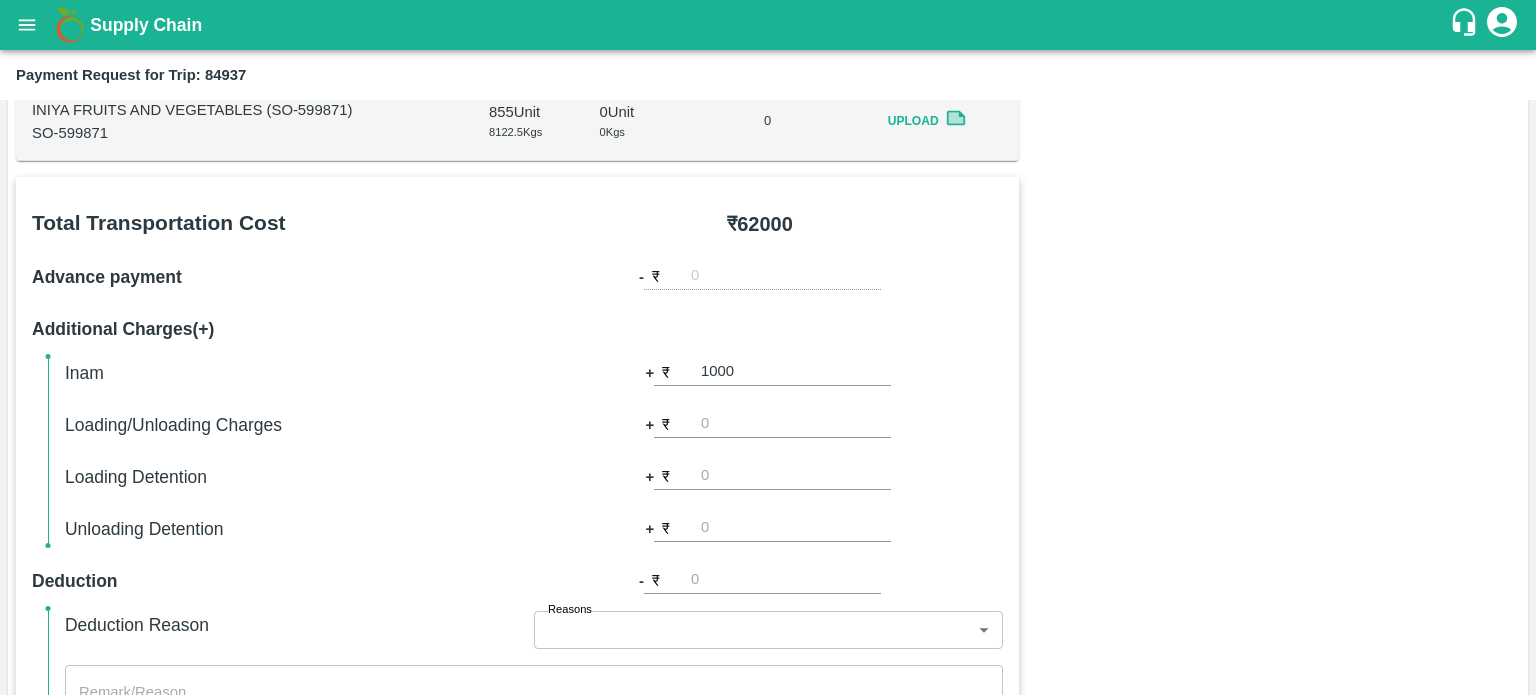 click on "Inam + ₹ 1000 Loading/Unloading Charges + ₹ Loading Detention + ₹ Unloading Detention + ₹" at bounding box center (534, 451) 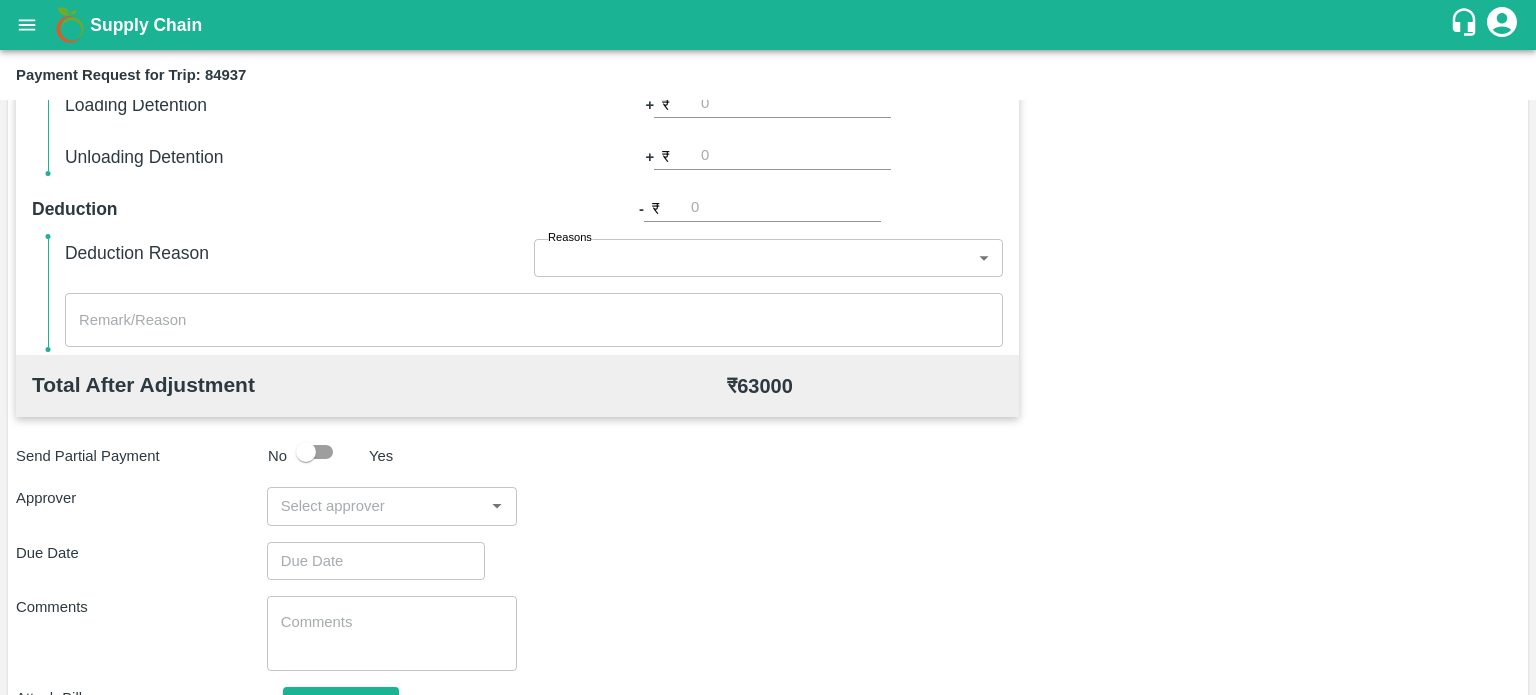 scroll, scrollTop: 748, scrollLeft: 0, axis: vertical 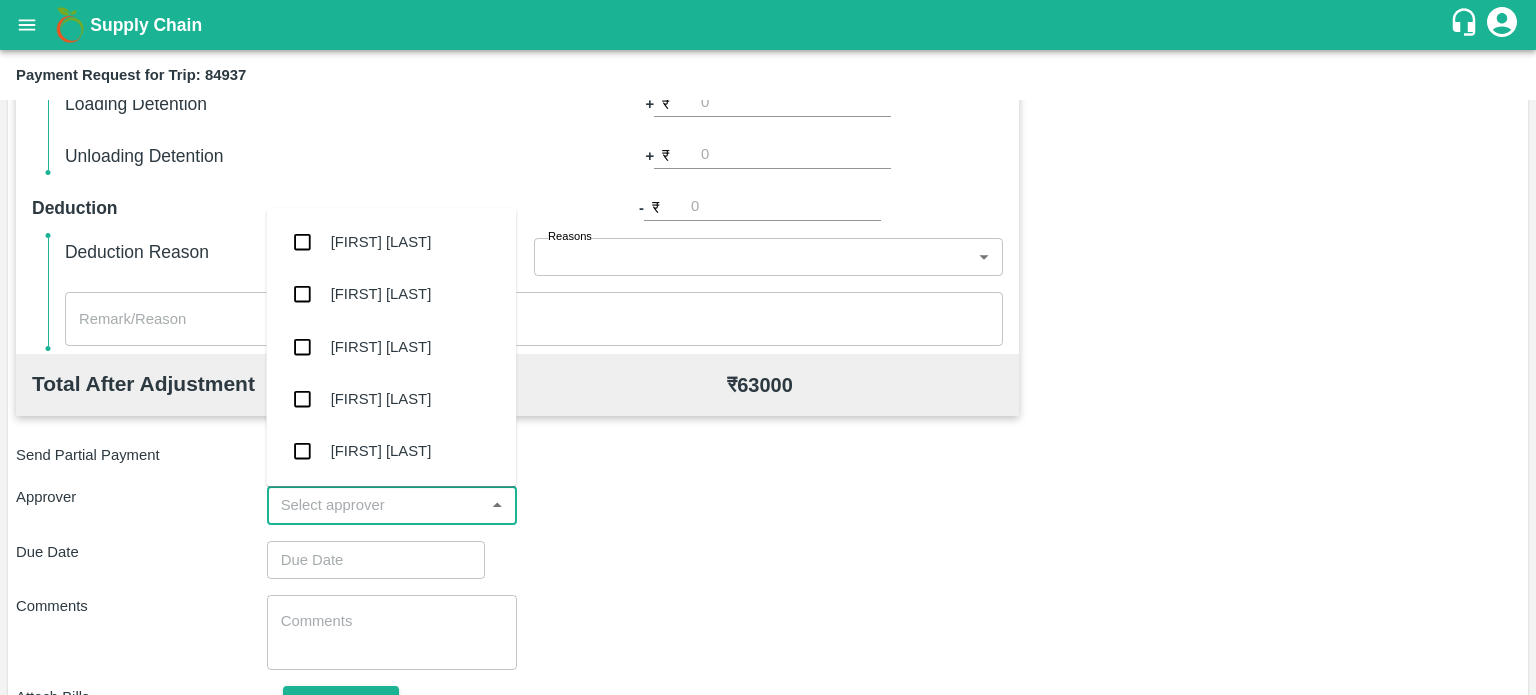 click at bounding box center [376, 505] 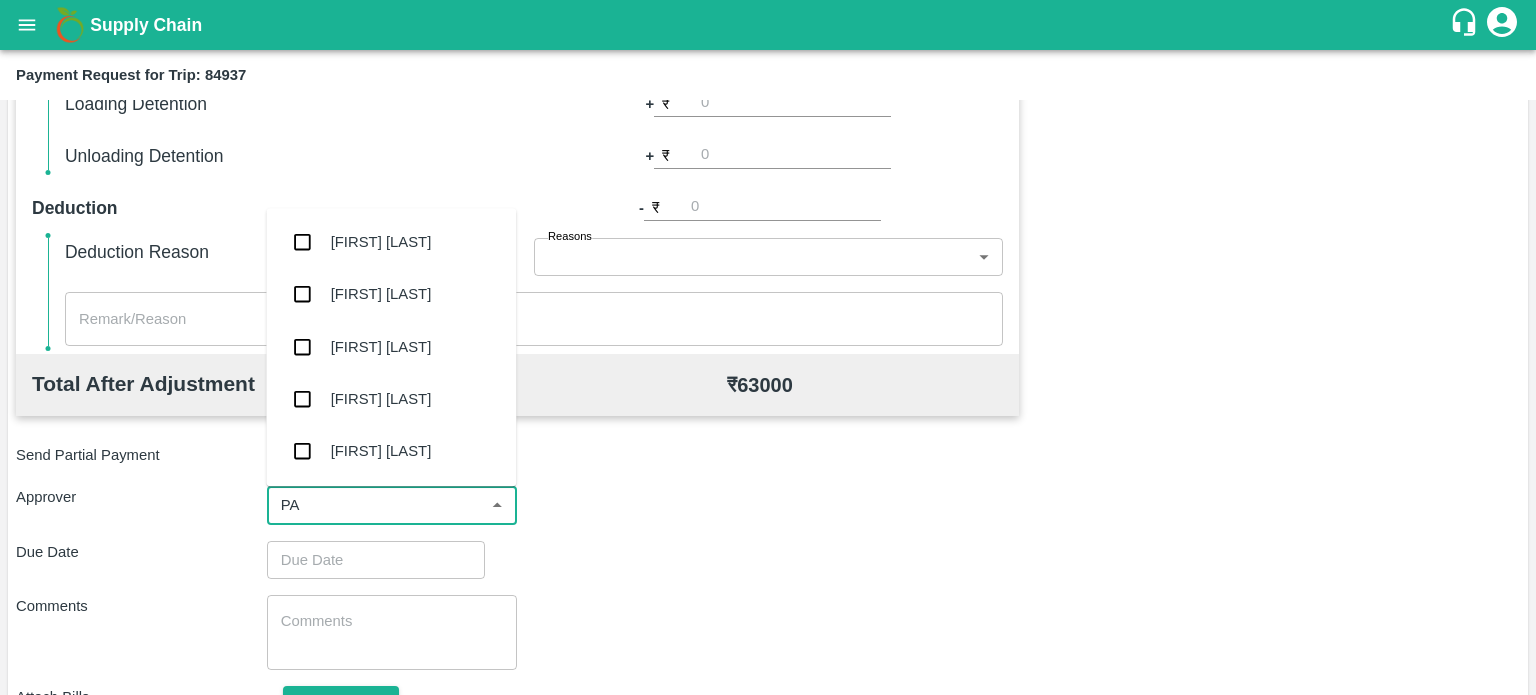 type on "PAL" 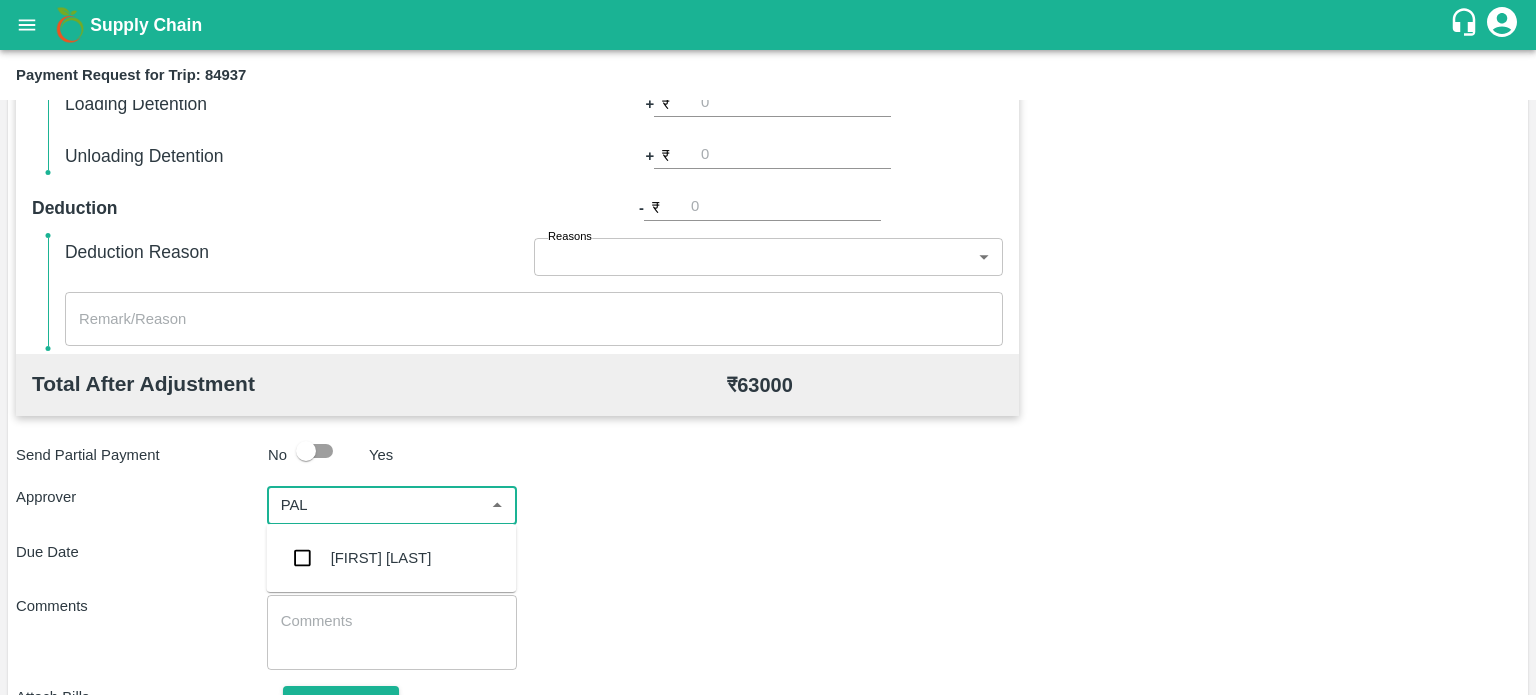 click on "[FIRST] [LAST]" at bounding box center [391, 558] 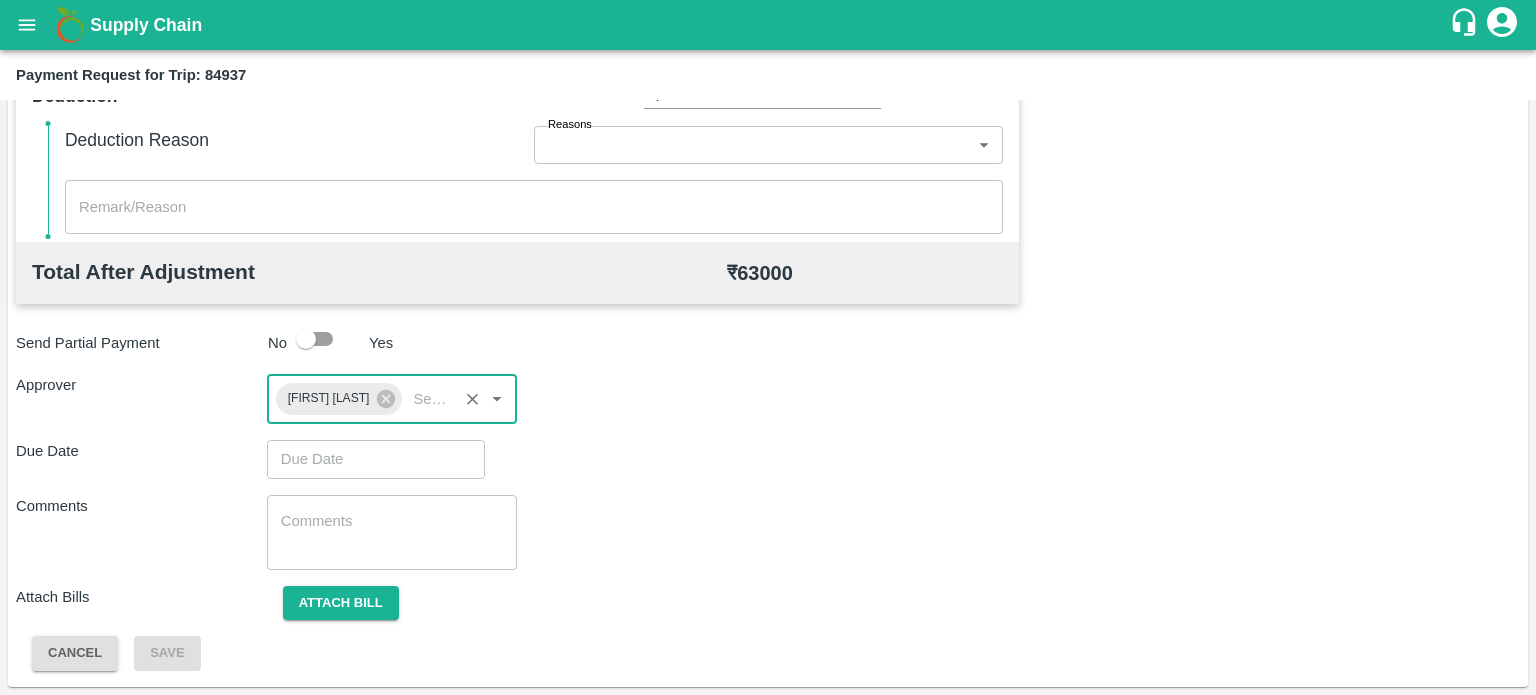scroll, scrollTop: 885, scrollLeft: 0, axis: vertical 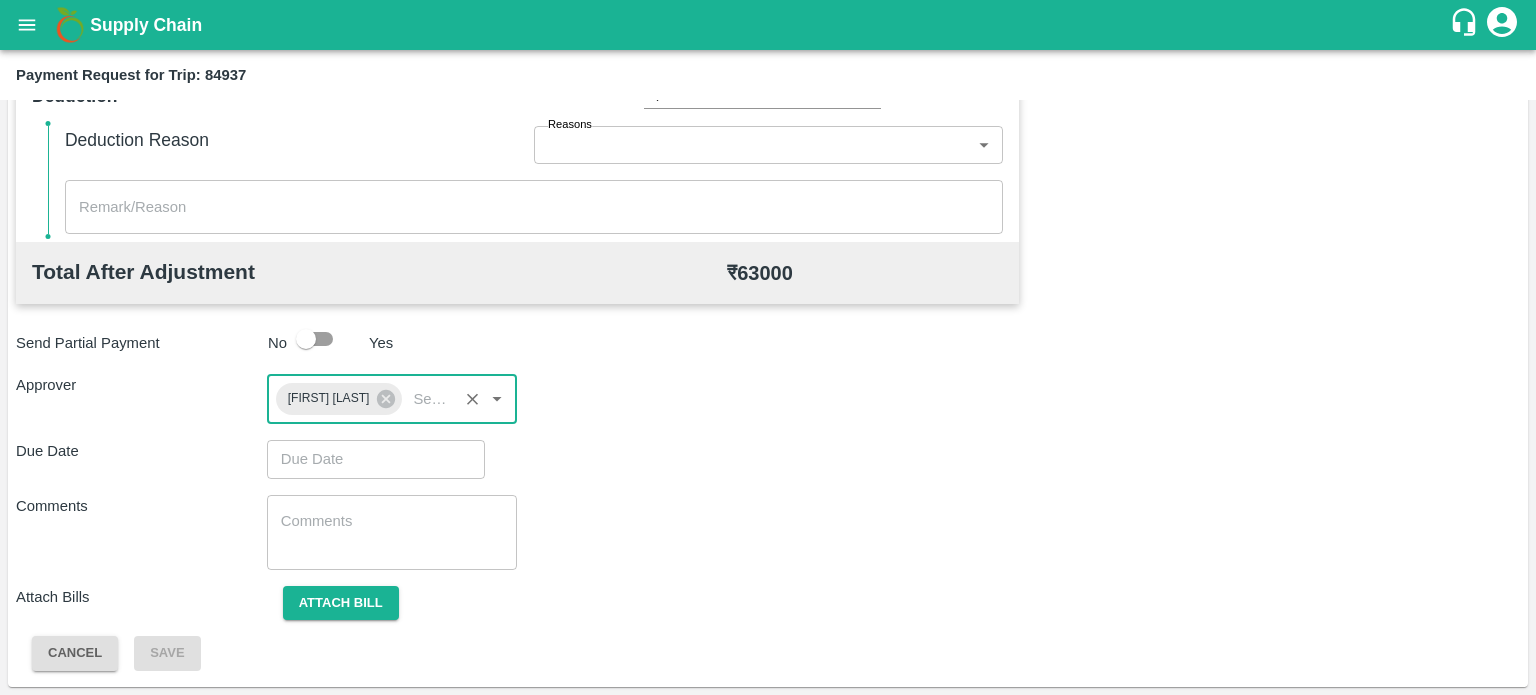 type on "DD/MM/YYYY hh:mm aa" 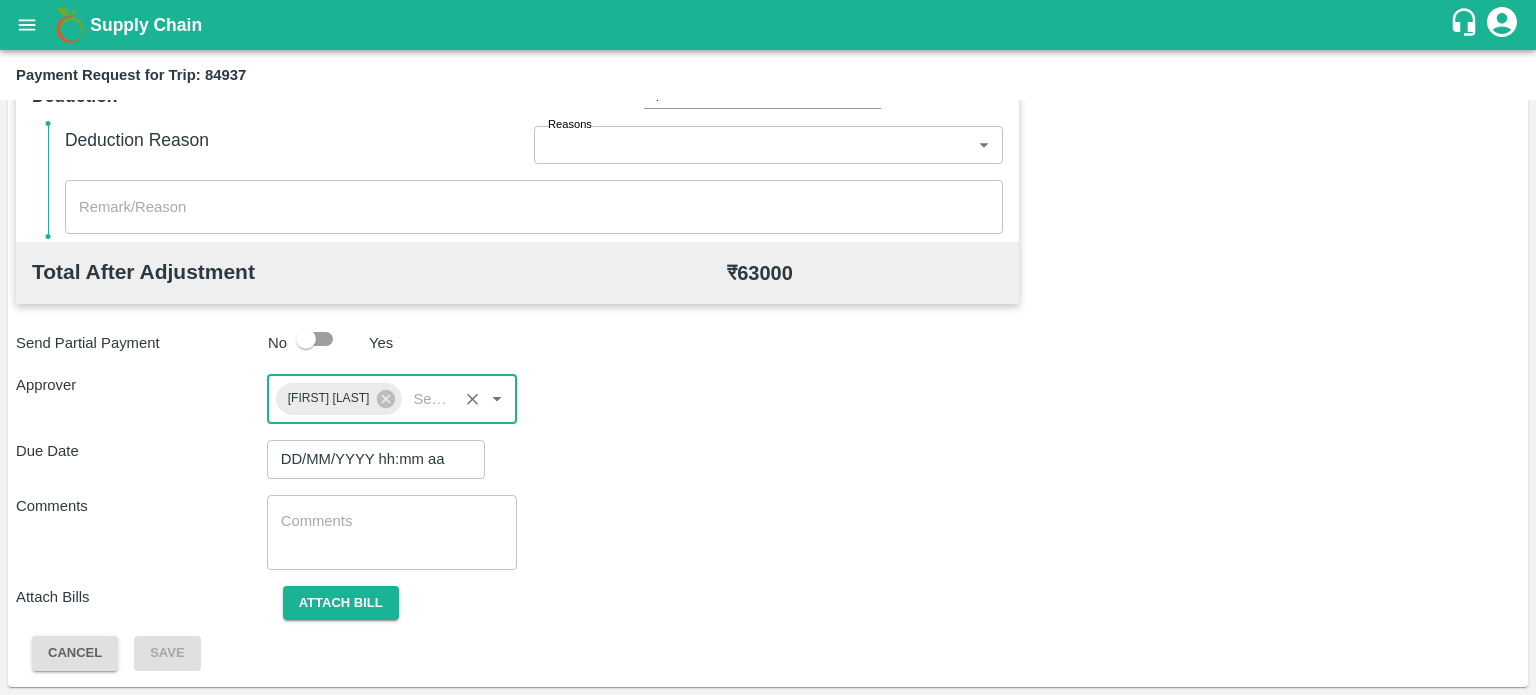 click on "DD/MM/YYYY hh:mm aa" at bounding box center (369, 459) 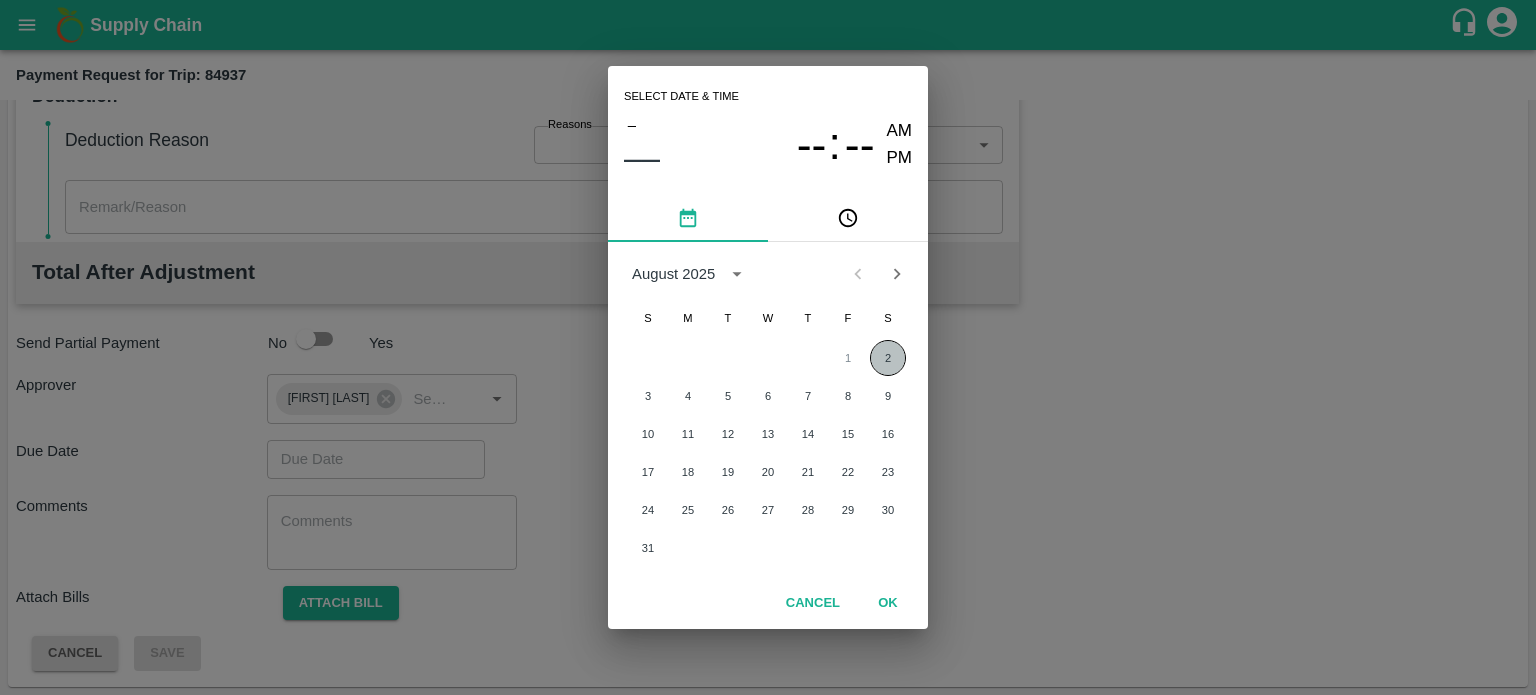 click on "2" at bounding box center [888, 358] 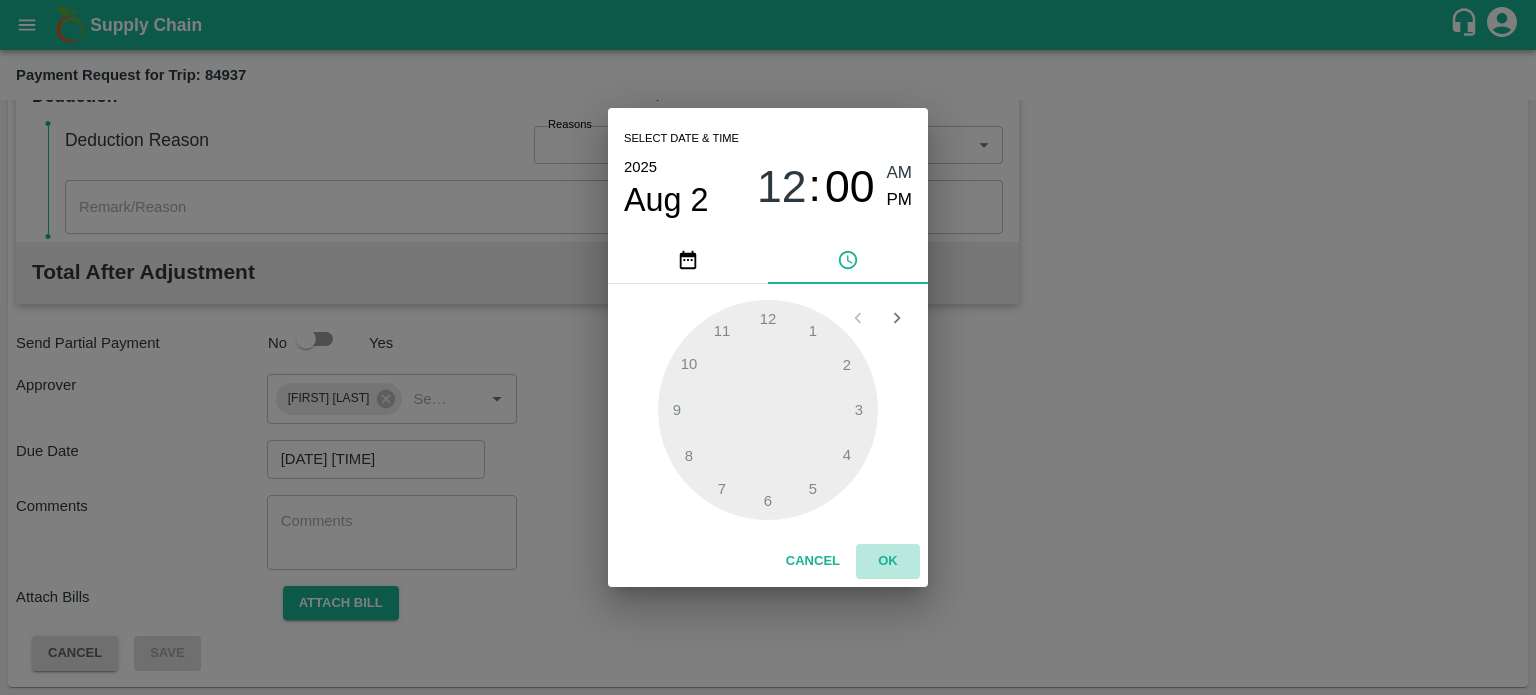 click on "OK" at bounding box center (888, 561) 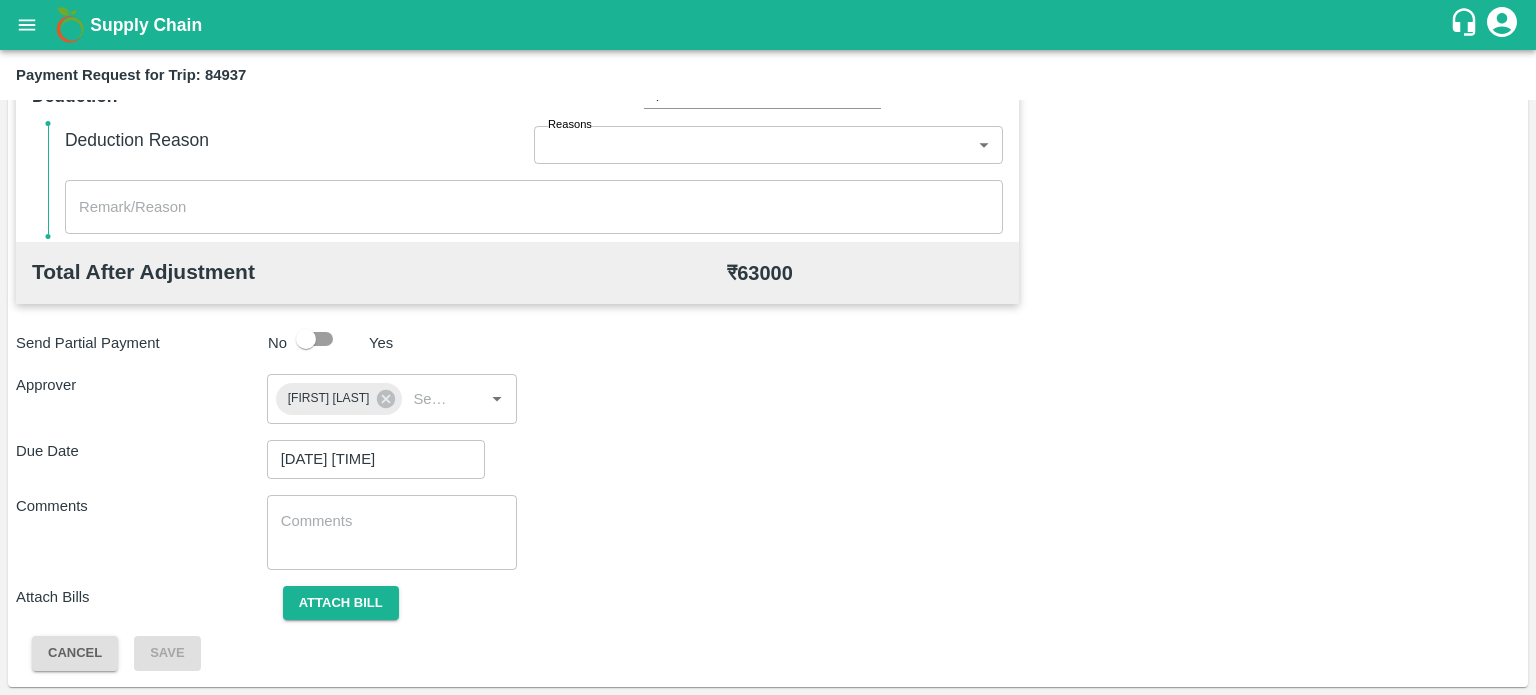 click on "x ​" at bounding box center [392, 532] 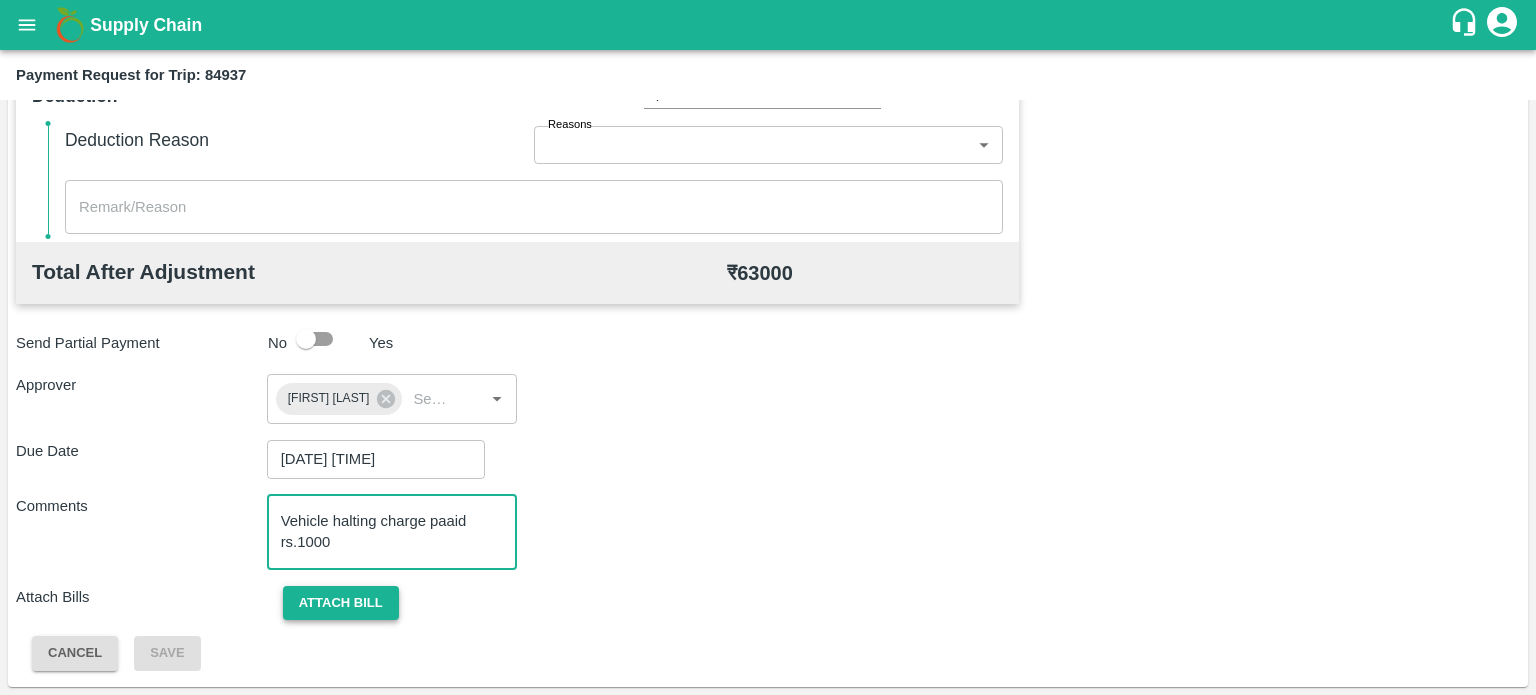 type on "Vehicle halting charge paaid rs.1000" 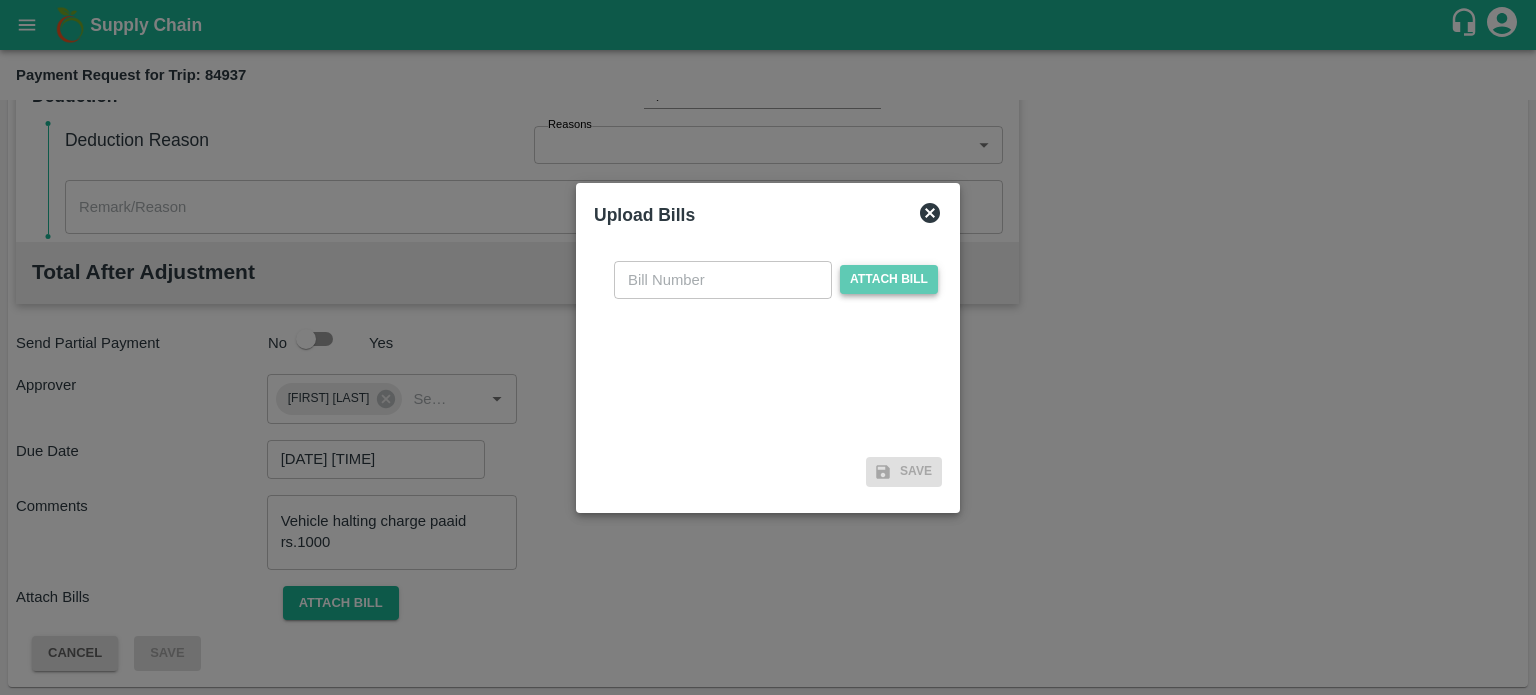 click on "Attach bill" at bounding box center (889, 279) 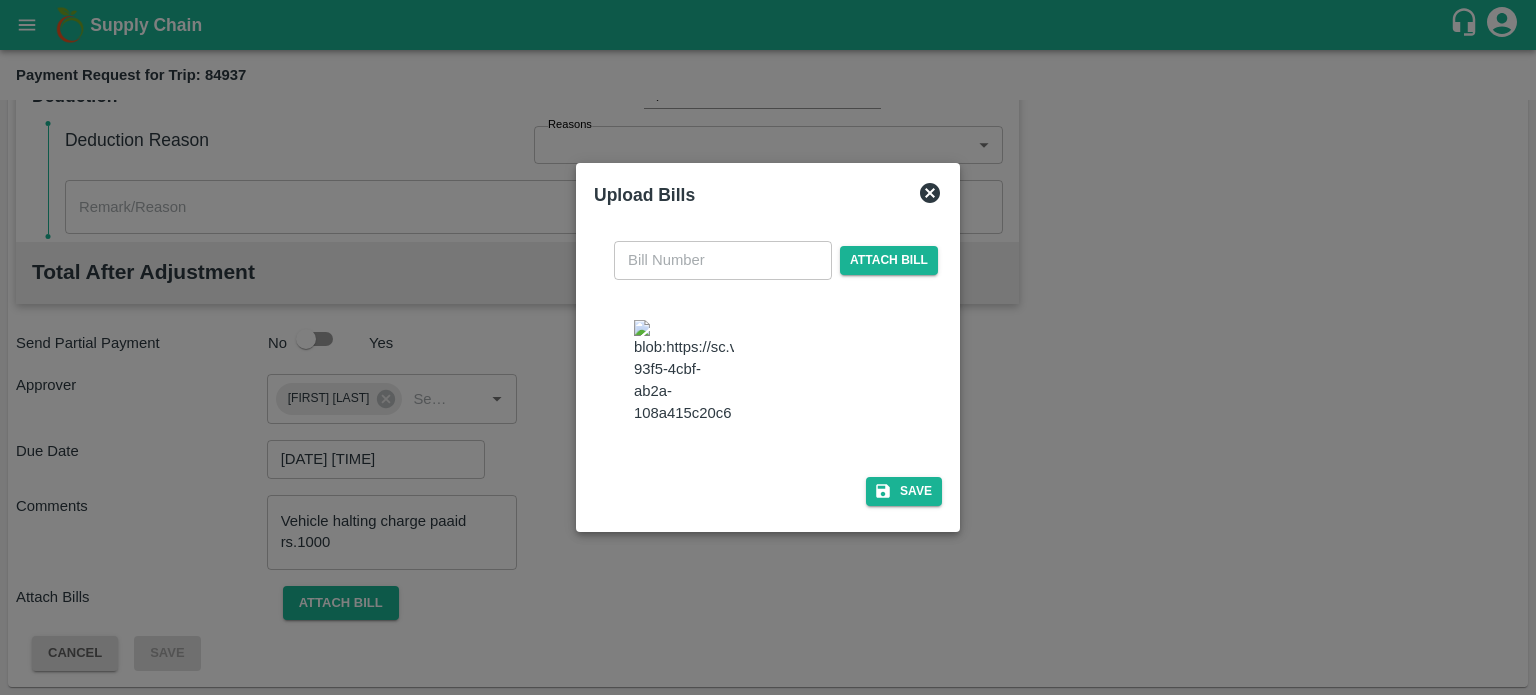 click at bounding box center (684, 372) 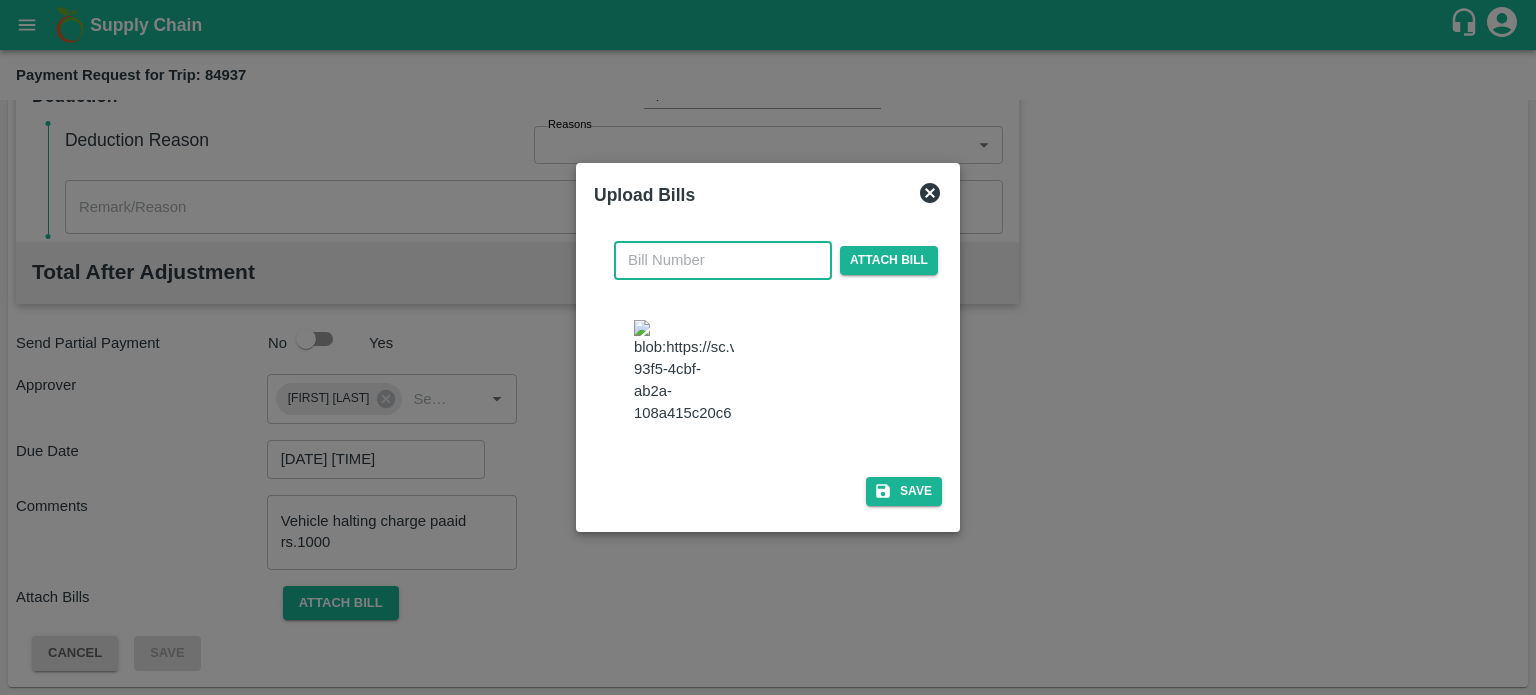 click at bounding box center [723, 260] 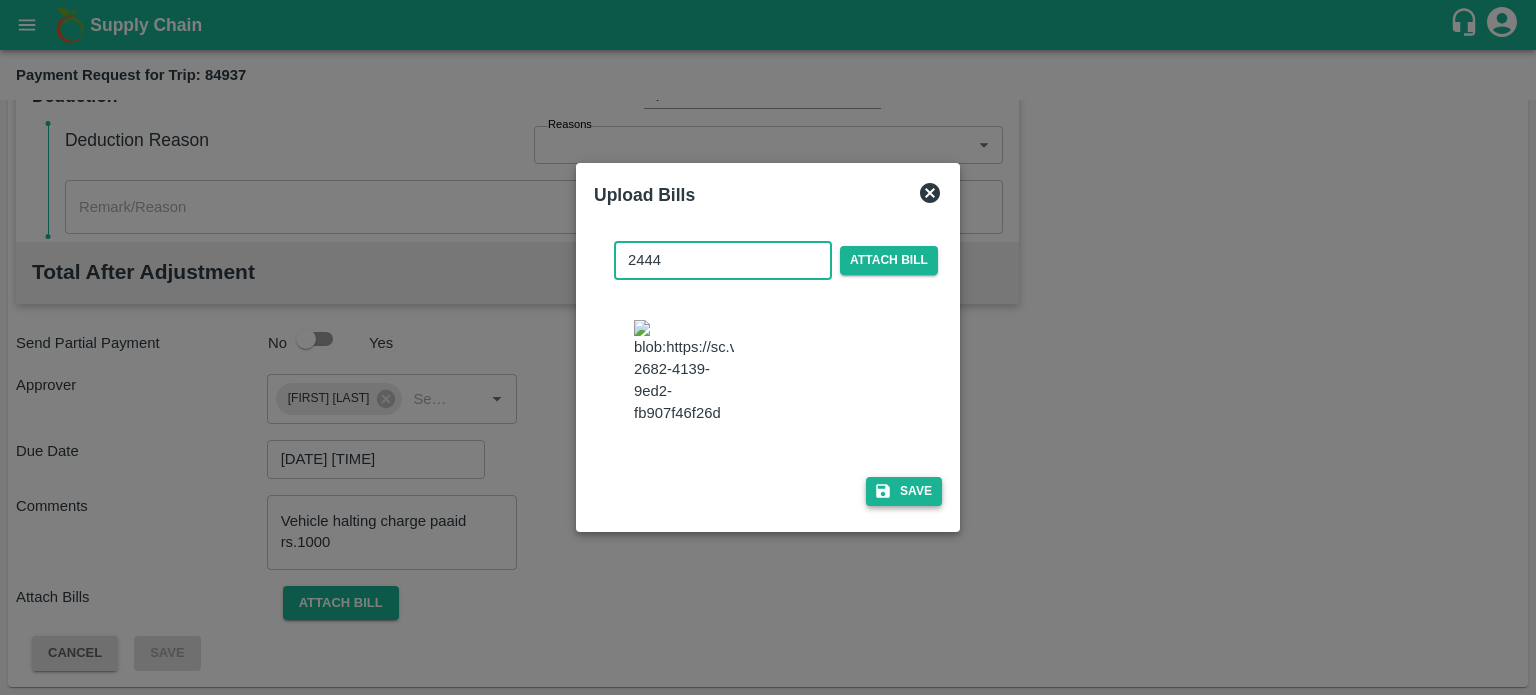 type on "2444" 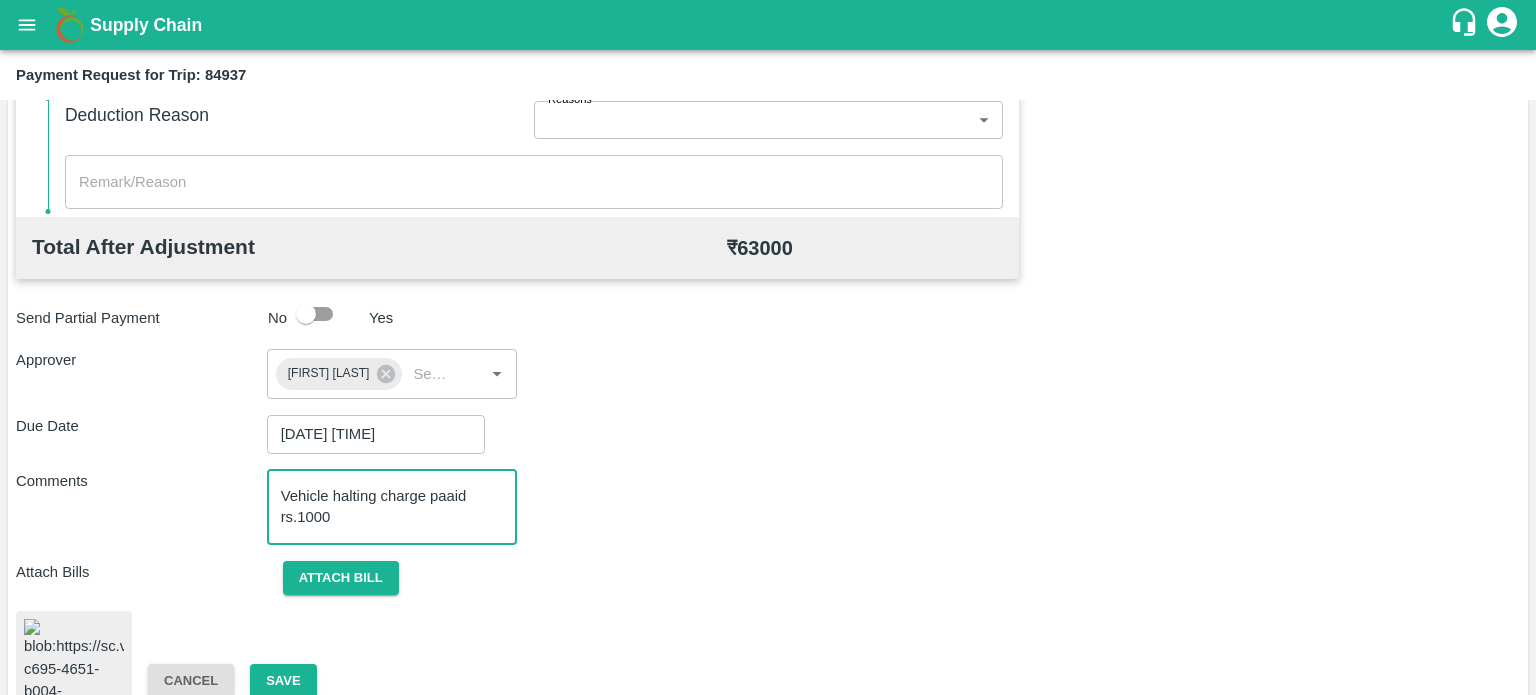 click on "Vehicle halting charge paaid rs.1000" at bounding box center [392, 507] 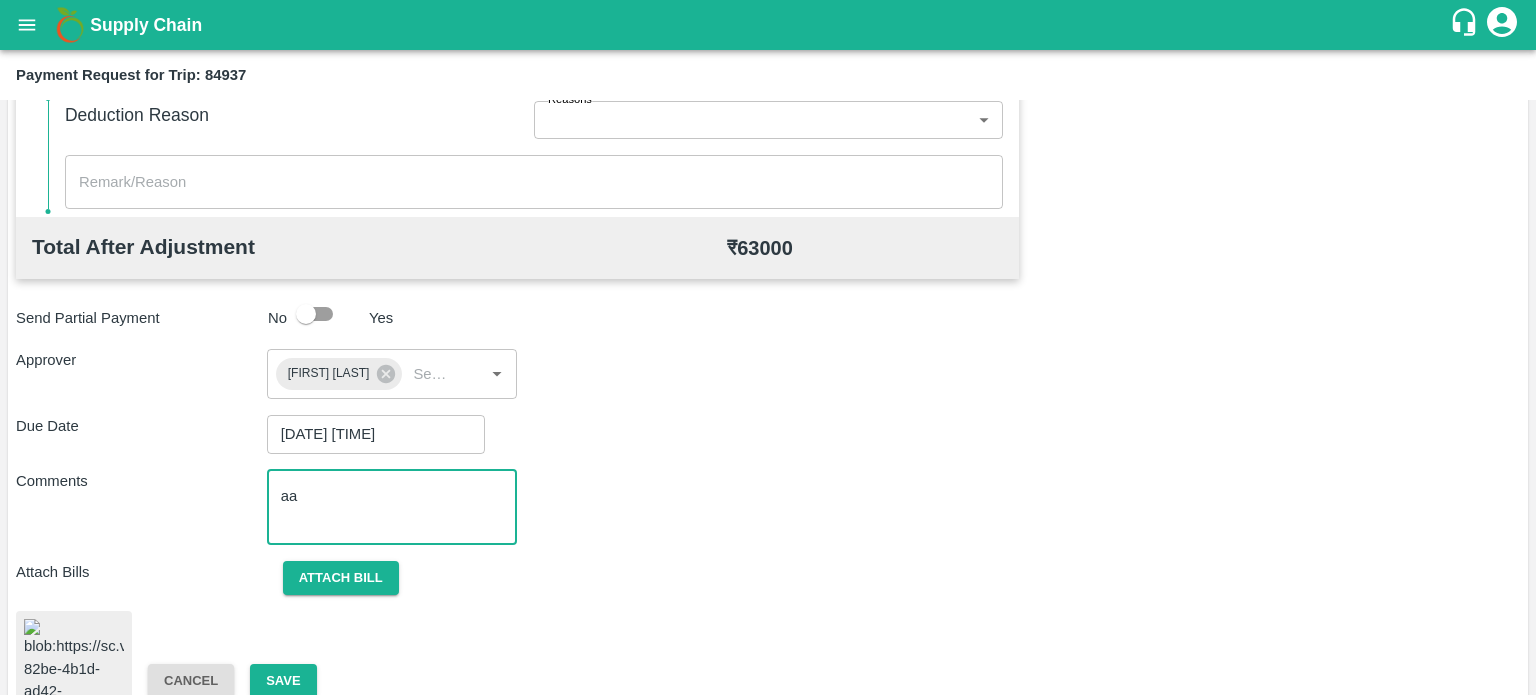 type on "a" 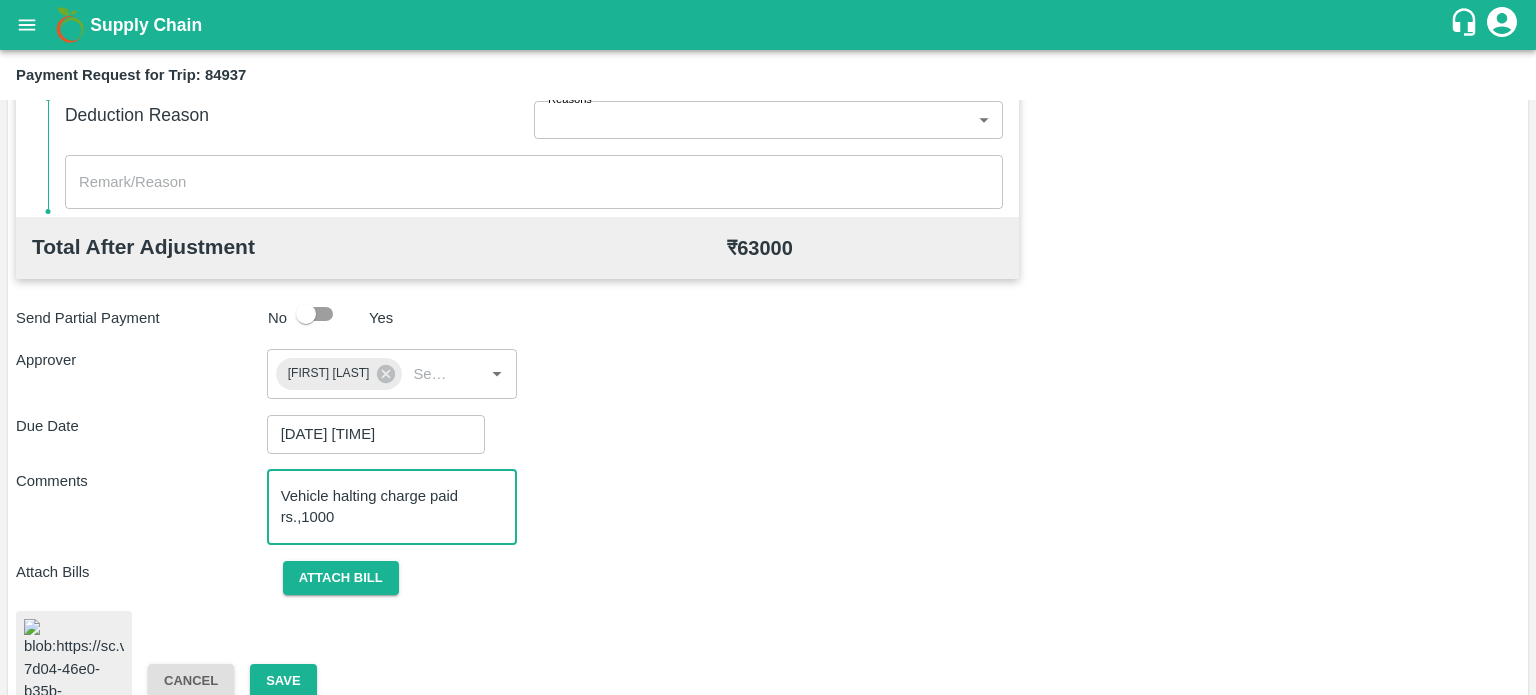 type on "Vehicle halting charge paid rs.,1000" 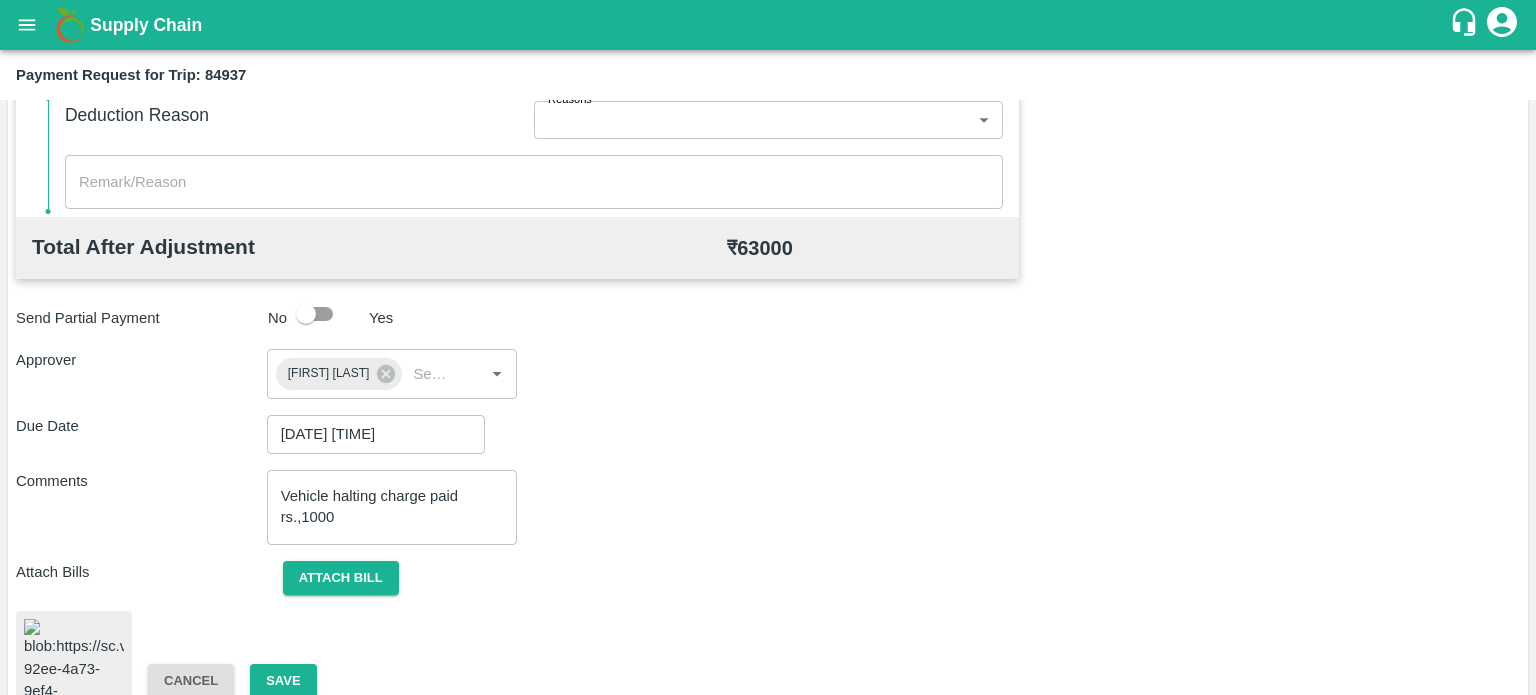 click on "Total Transportation Cost  ₹ 62000 Advance payment - ₹ Additional Charges(+) Inam + ₹ 1000 Loading/Unloading Charges + ₹ Loading Detention + ₹ Unloading Detention + ₹ Deduction - ₹ Deduction Reason Reasons ​ Reasons x ​ Total After Adjustment  ₹ 63000 Send Partial Payment No Yes Approver [FIRST] [LAST] ​ Due Date [DATE] [TIME] ​ Comments Vehicle halting charge paid rs.,1000 x ​ Attach Bills Attach bill Bill.No.-2444 Cancel Save" at bounding box center (768, 209) 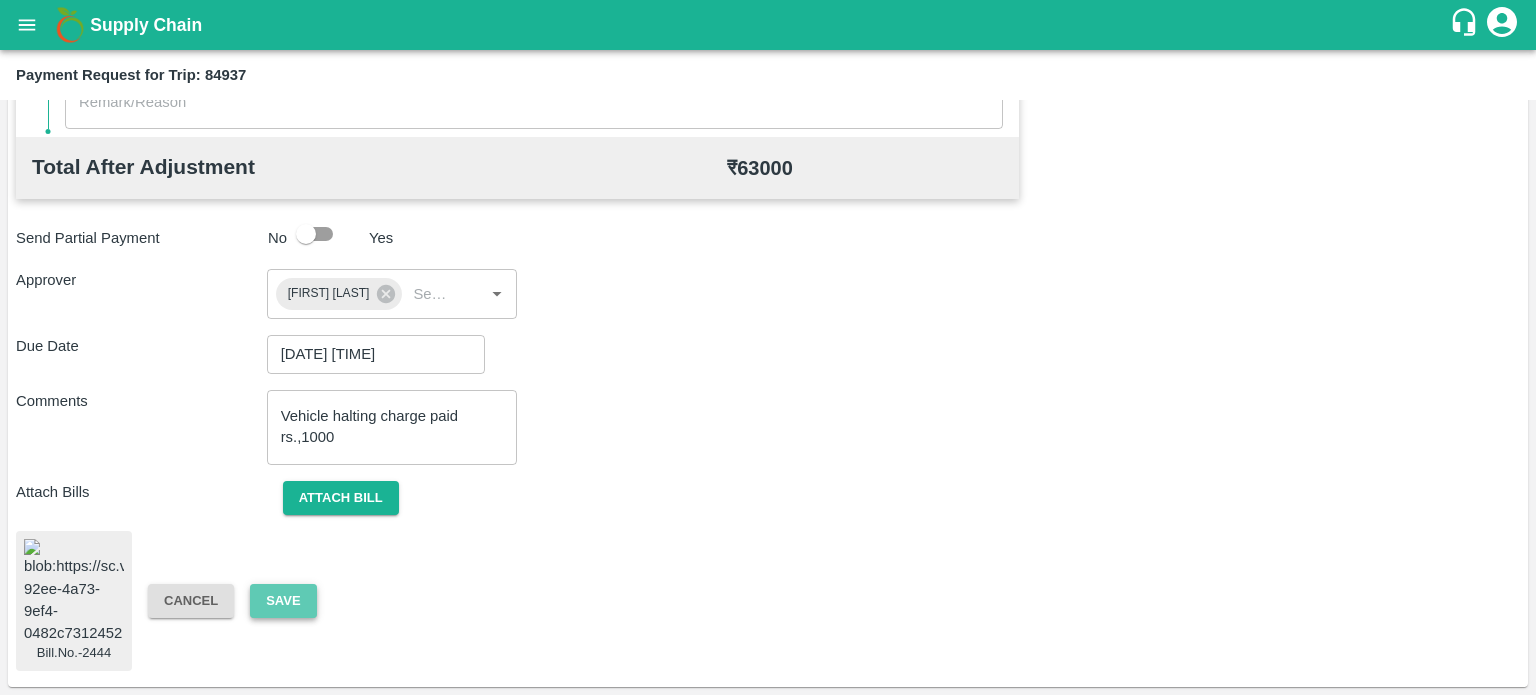 click on "Save" at bounding box center (283, 601) 